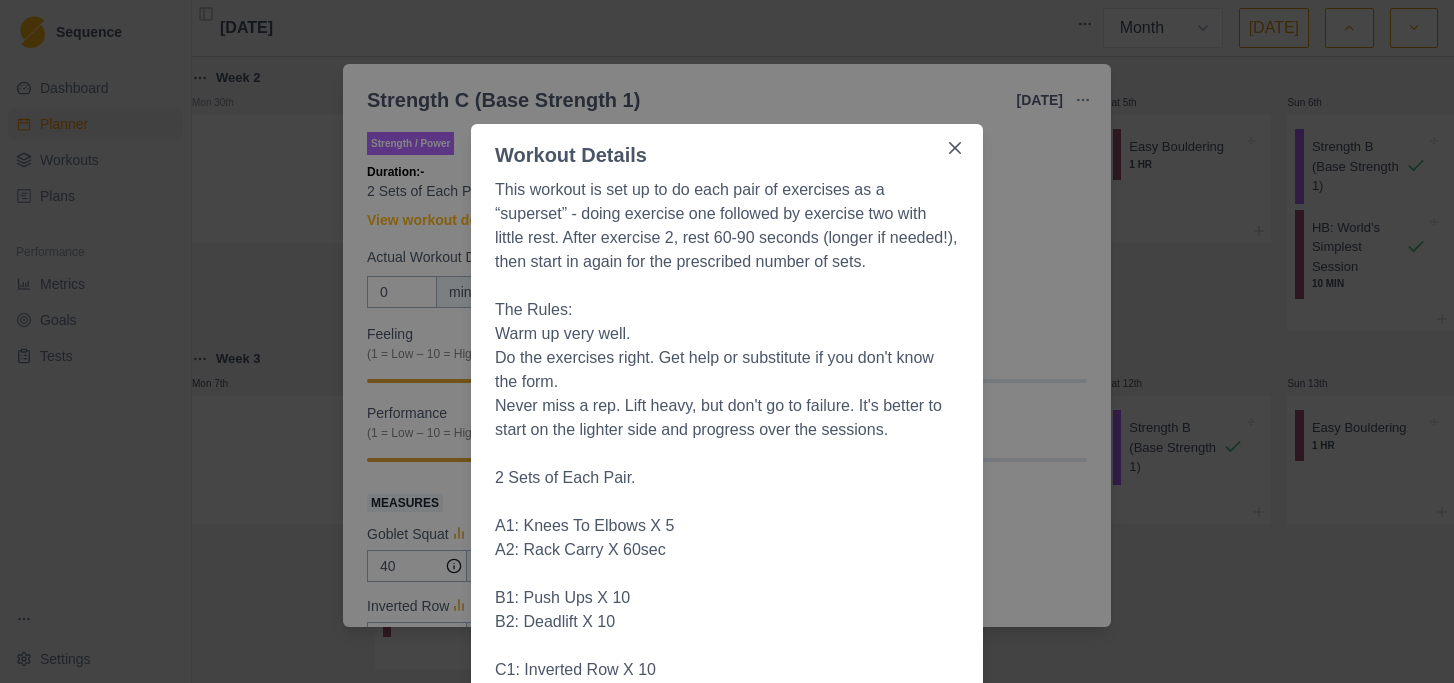select on "month" 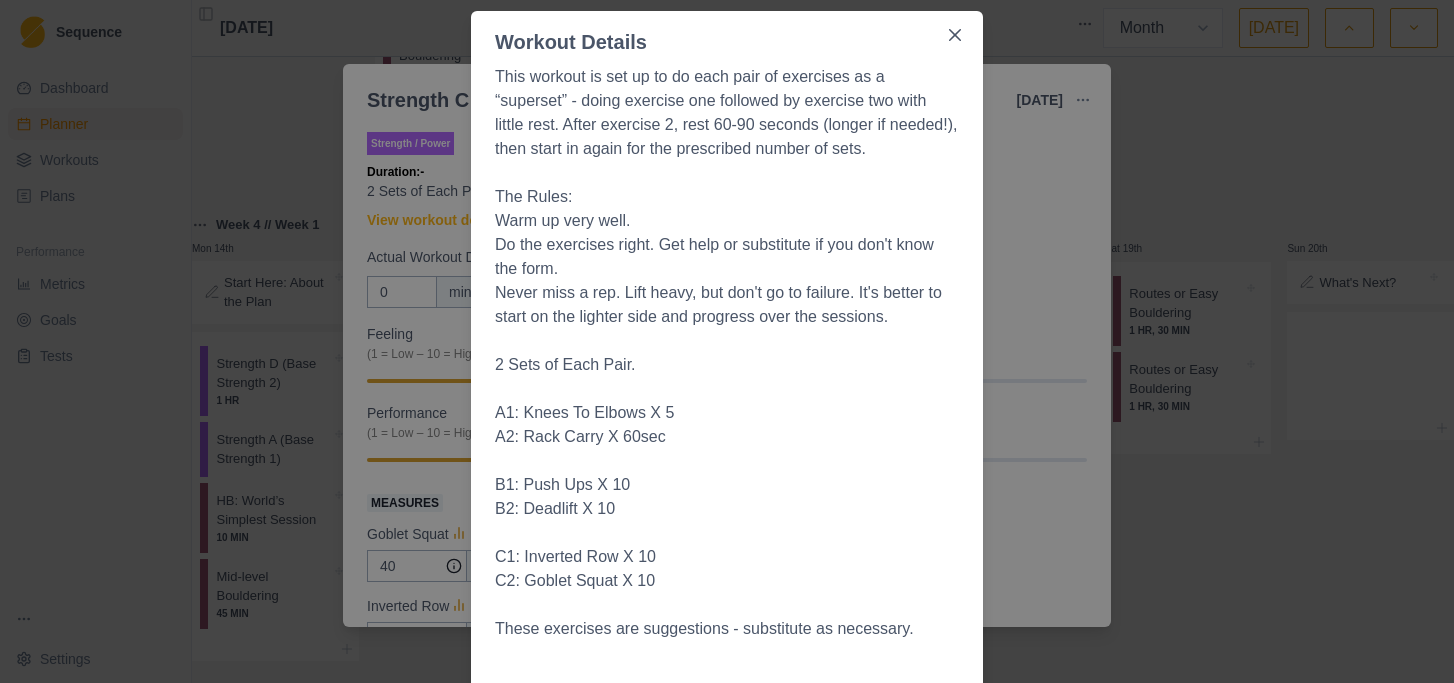 click on "This workout is set up to do each pair of exercises as a “superset” - doing exercise one followed by exercise two with little rest. After exercise 2, rest 60-90 seconds (longer if needed!), then start in again for the prescribed number of sets.  The Rules: Warm up very well. Do the exercises right. Get help or substitute if you don't know the form. Never miss a rep. Lift heavy, but don't go to failure. It's better to start on the lighter side and progress over the sessions. 2 Sets of Each Pair. A1: Knees To Elbows X 5 A2: Rack Carry X 60sec B1: Push Ups X 10 B2: Deadlift X 10 C1: Inverted Row X 10 C2: Goblet Squat X 10 These exercises are suggestions - substitute as necessary." at bounding box center [727, 1337] 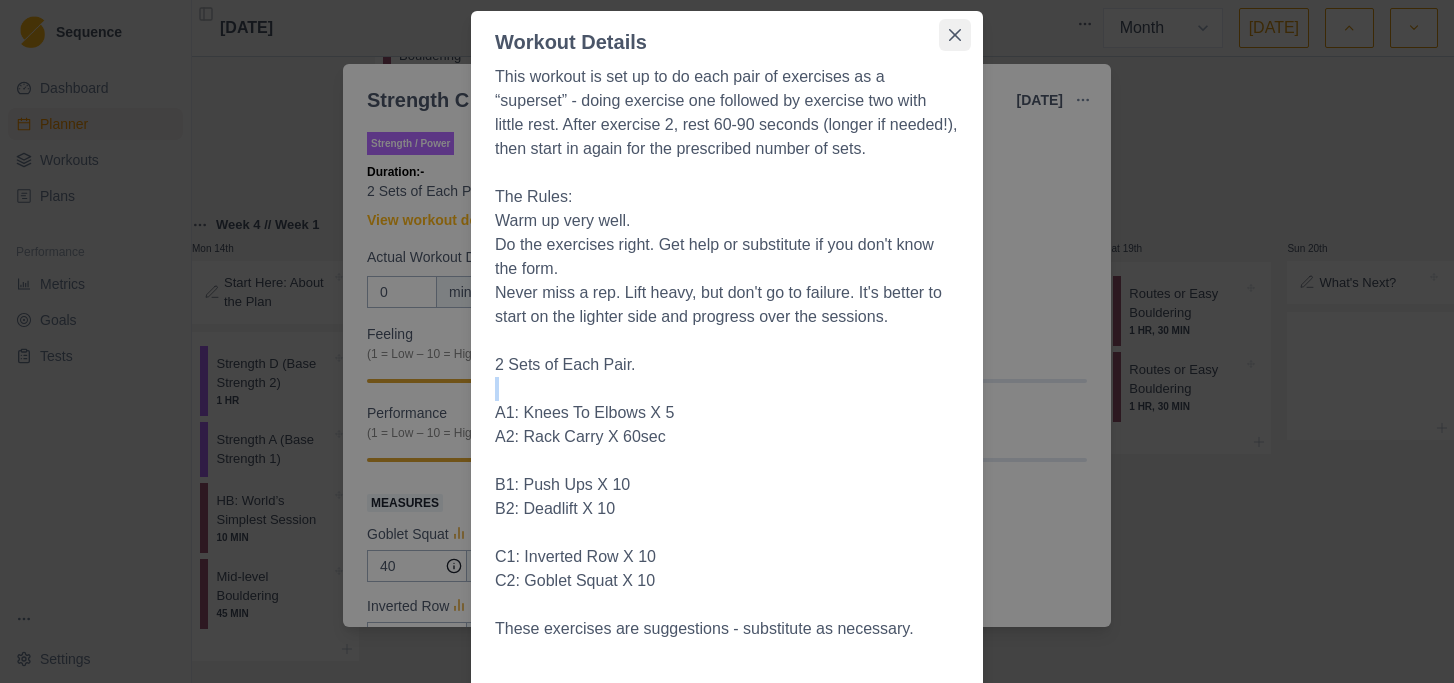 click 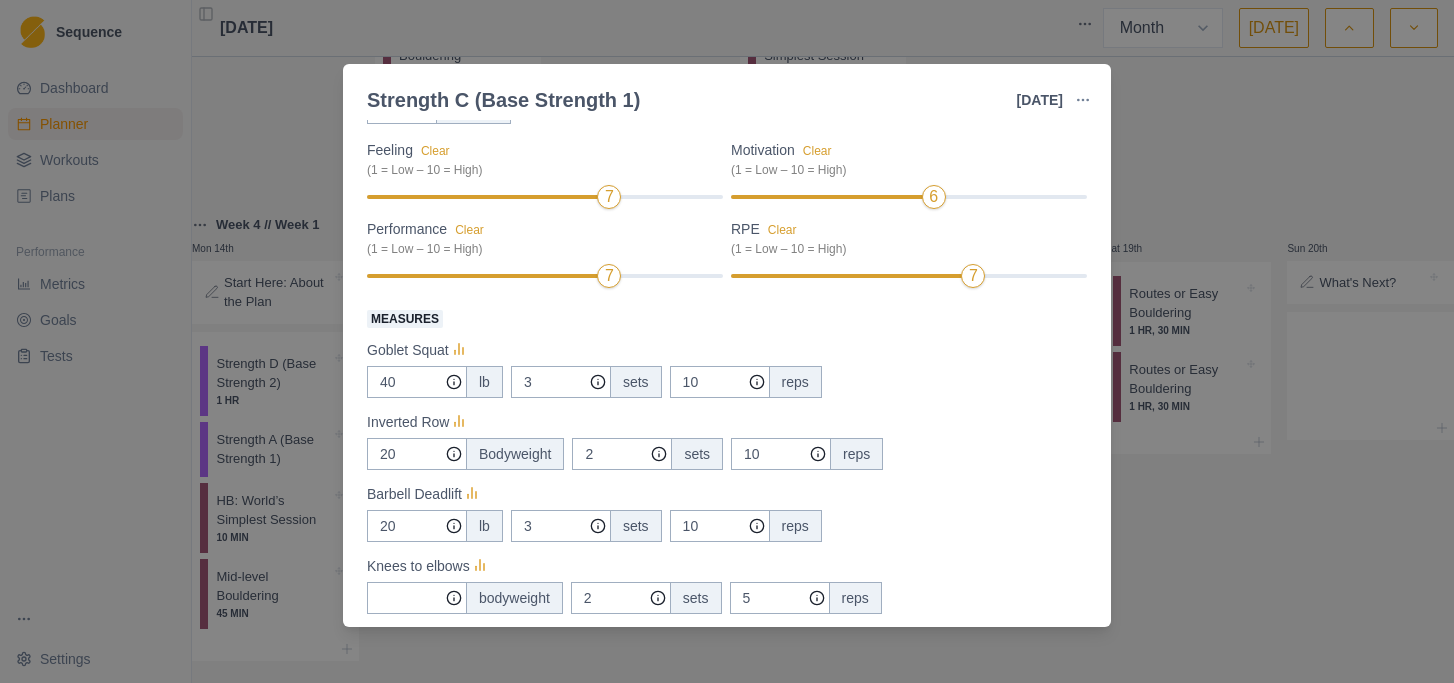 scroll, scrollTop: 355, scrollLeft: 0, axis: vertical 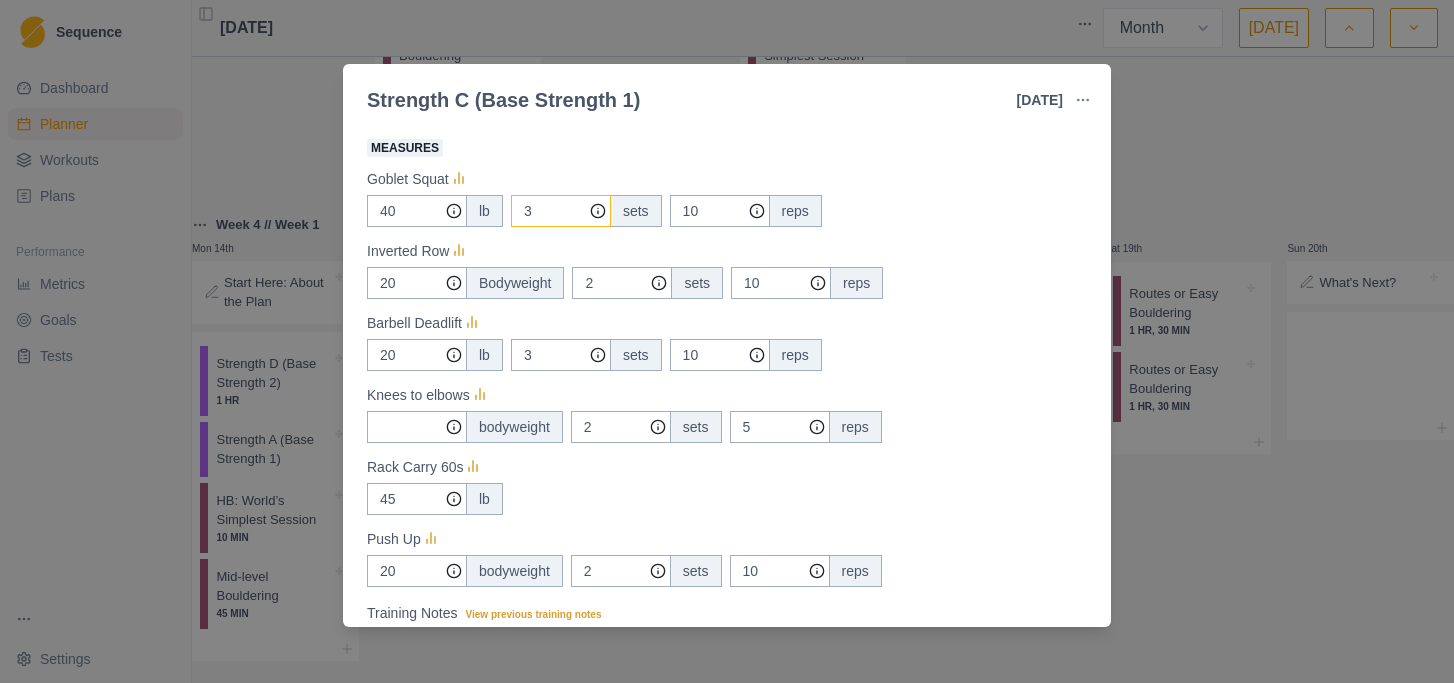 drag, startPoint x: 555, startPoint y: 212, endPoint x: 507, endPoint y: 218, distance: 48.373547 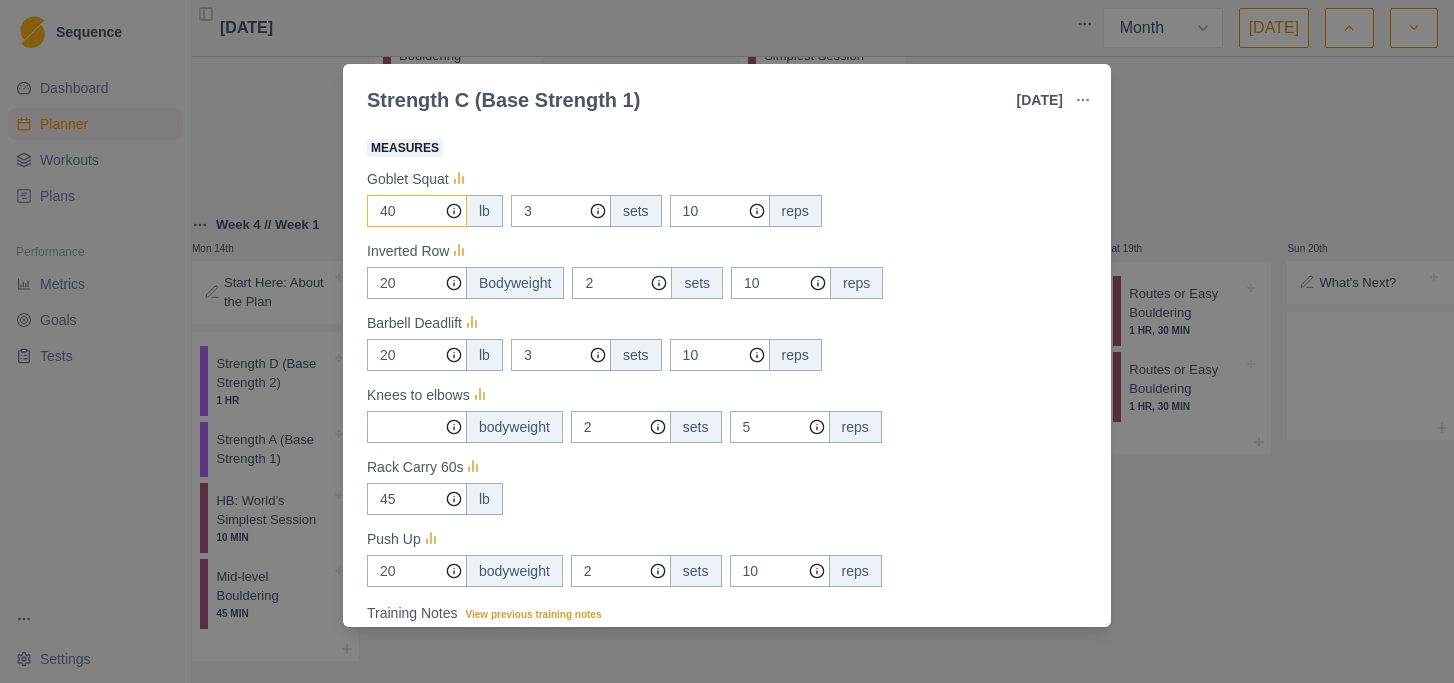 drag, startPoint x: 370, startPoint y: 211, endPoint x: 350, endPoint y: 212, distance: 20.024984 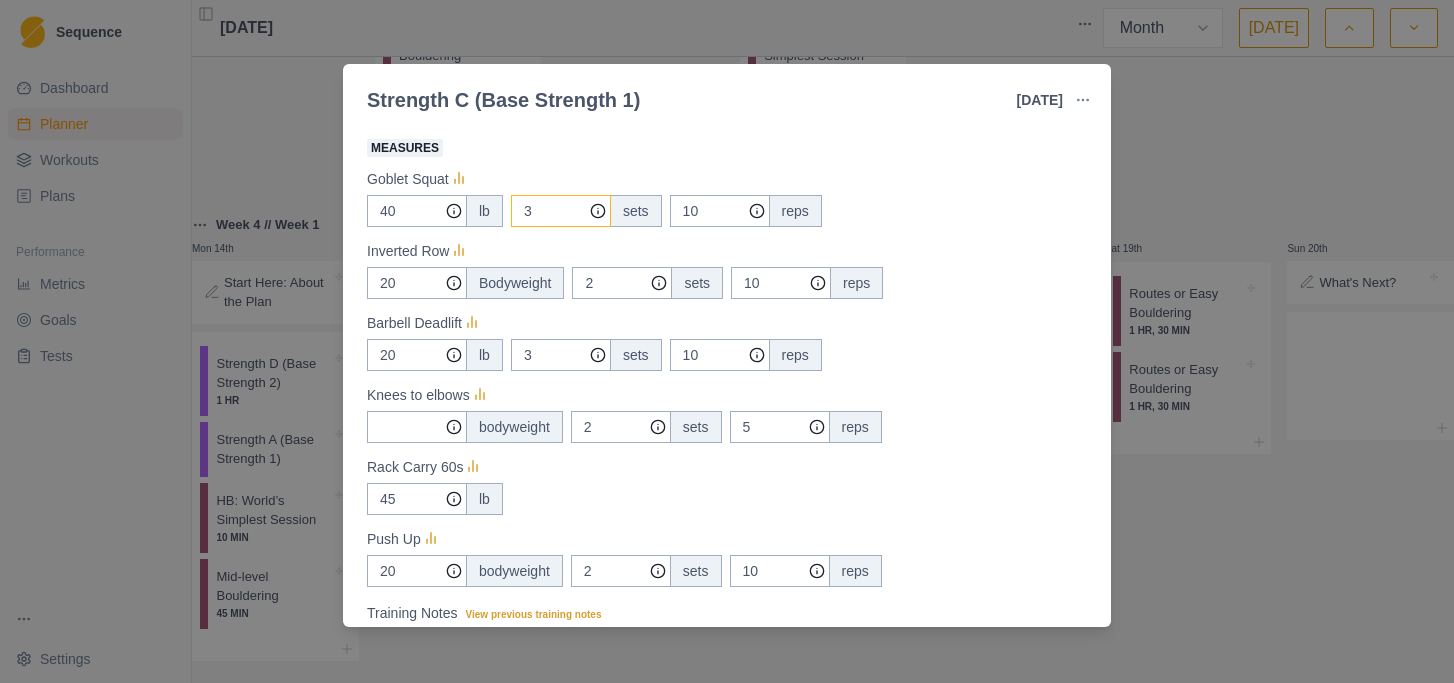 click on "3" at bounding box center (561, 211) 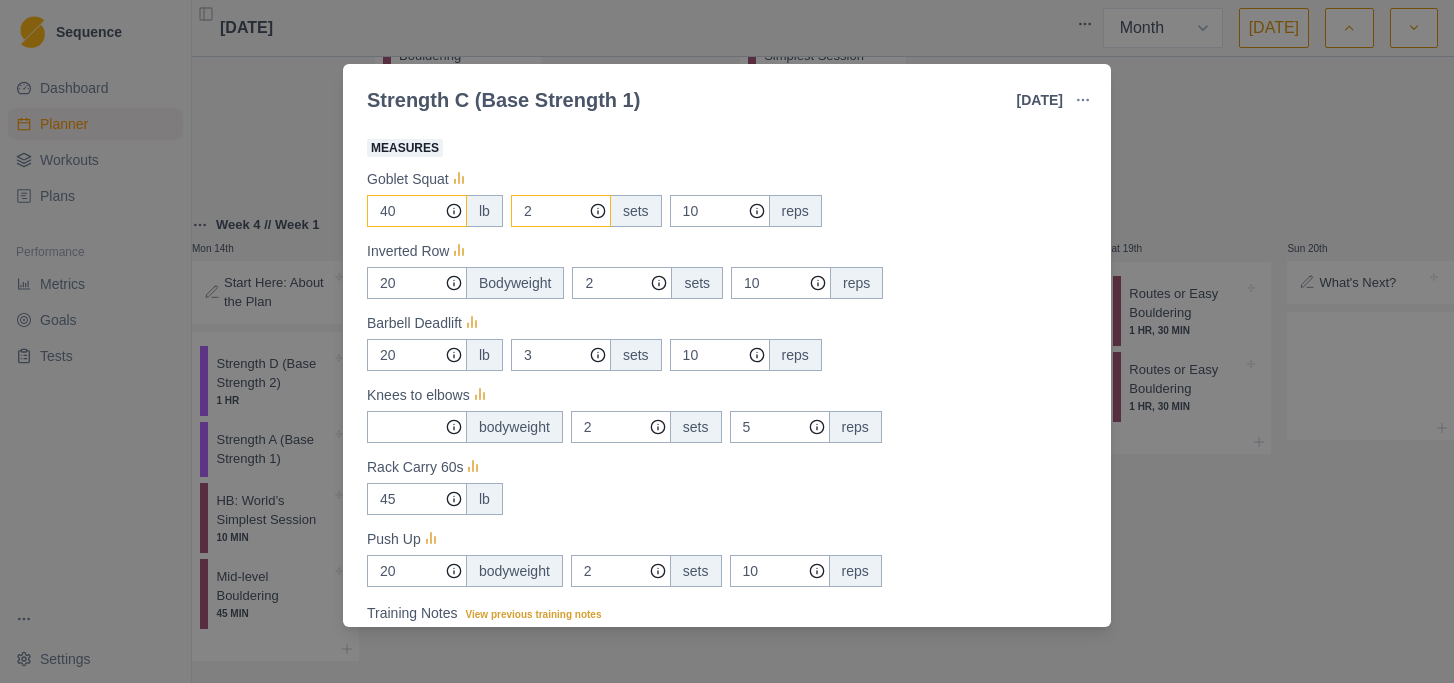 type on "2" 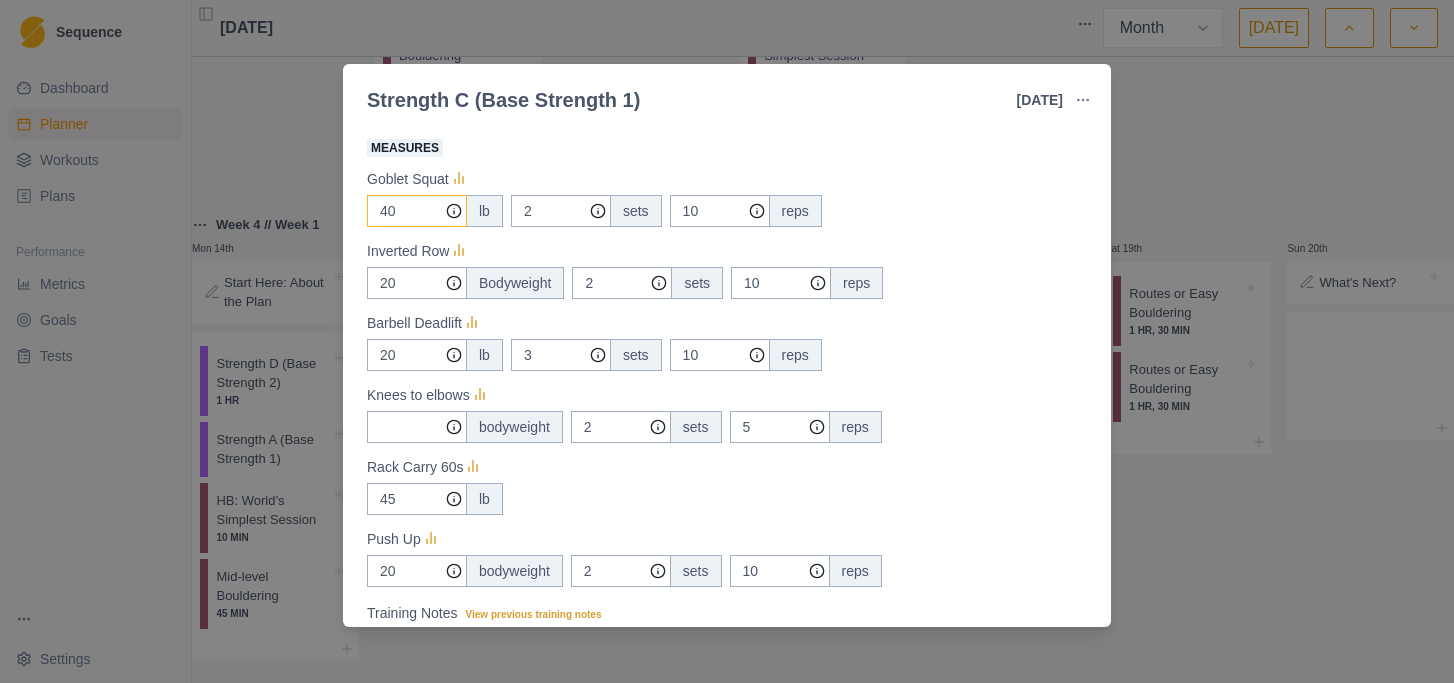 click on "40" at bounding box center [417, 211] 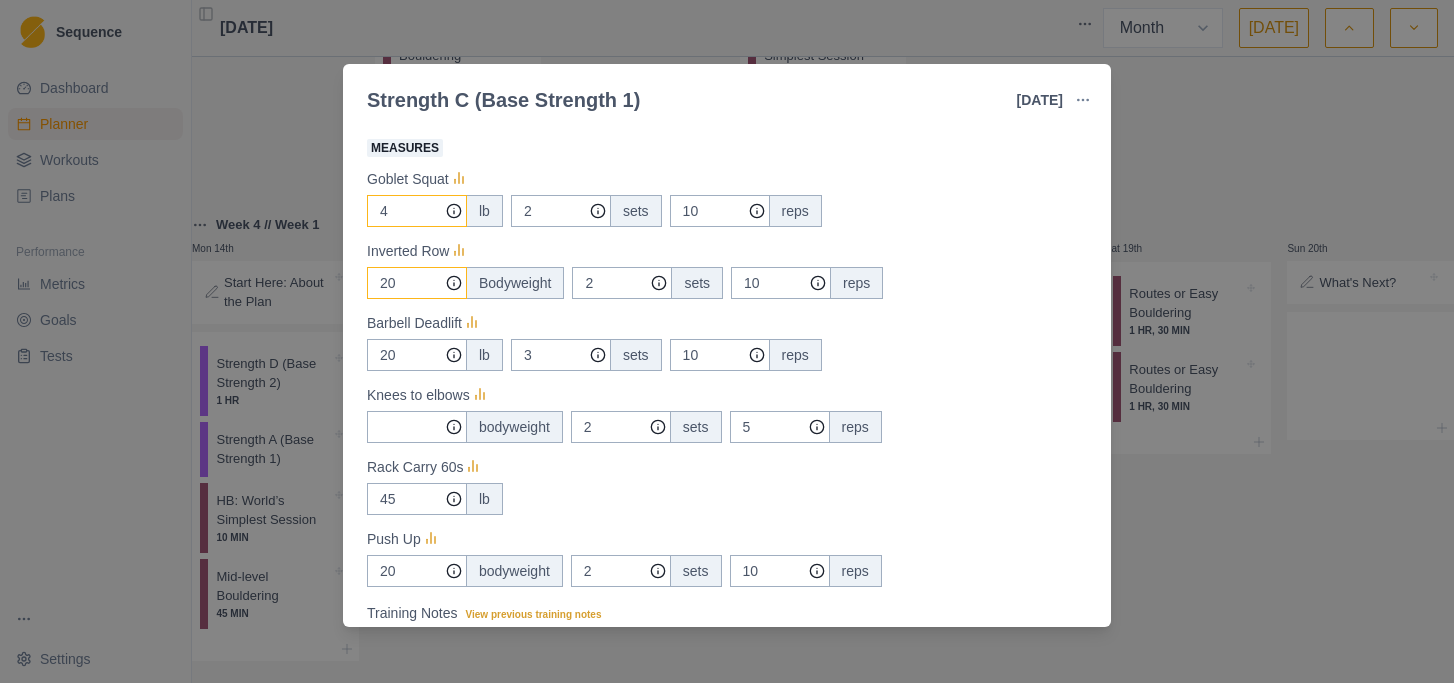 type on "40" 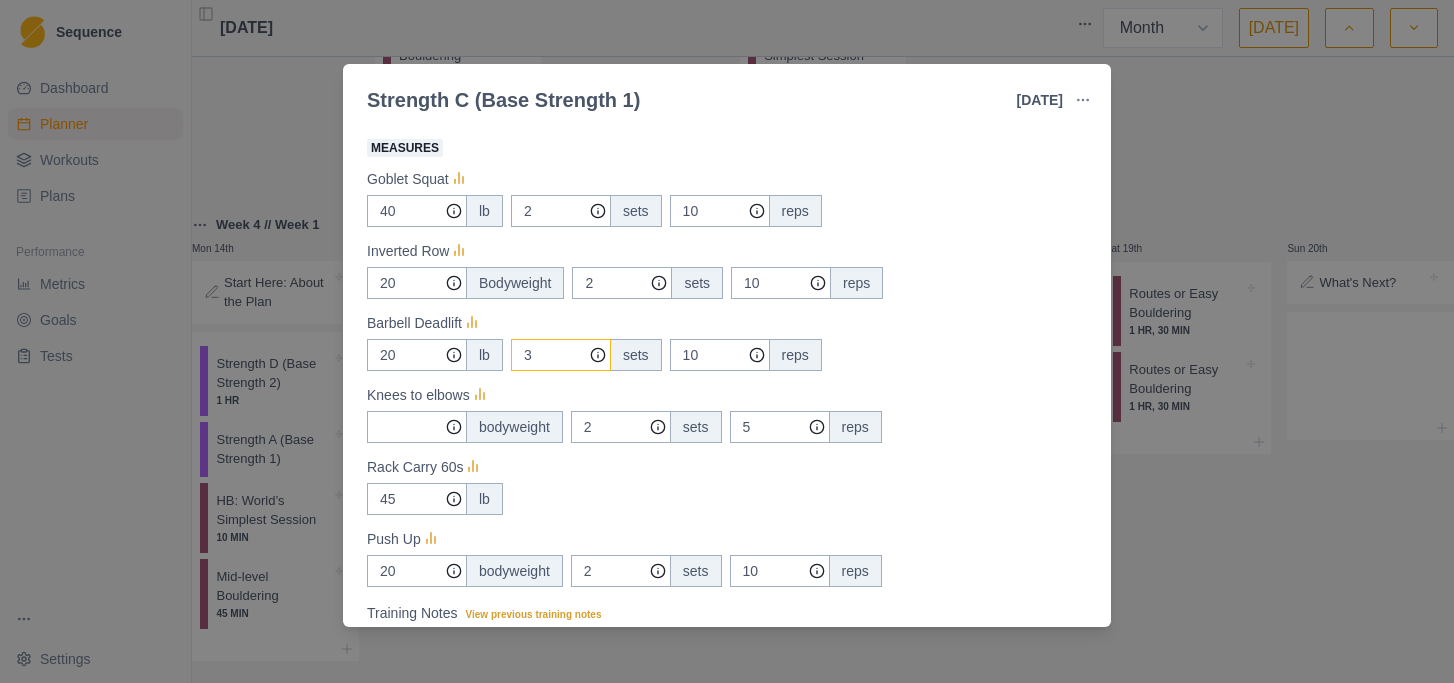drag, startPoint x: 553, startPoint y: 356, endPoint x: 489, endPoint y: 352, distance: 64.12488 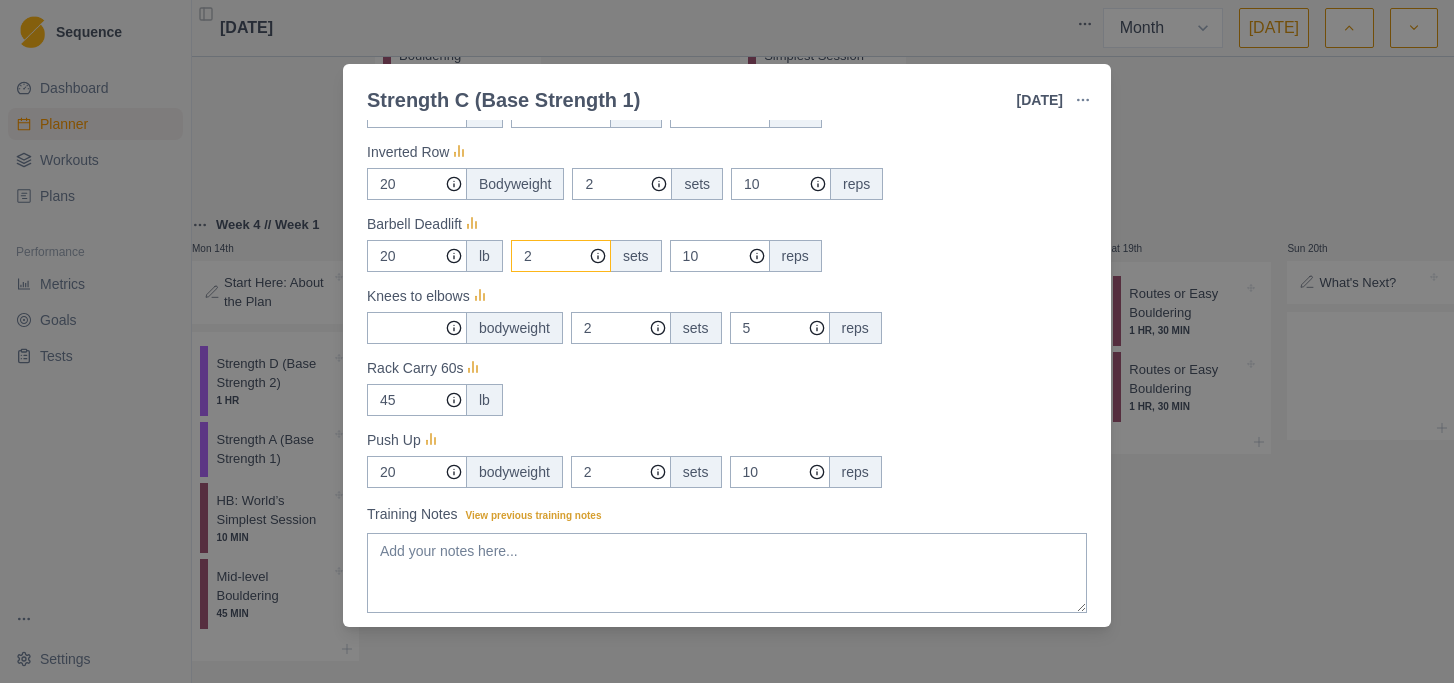 scroll, scrollTop: 454, scrollLeft: 0, axis: vertical 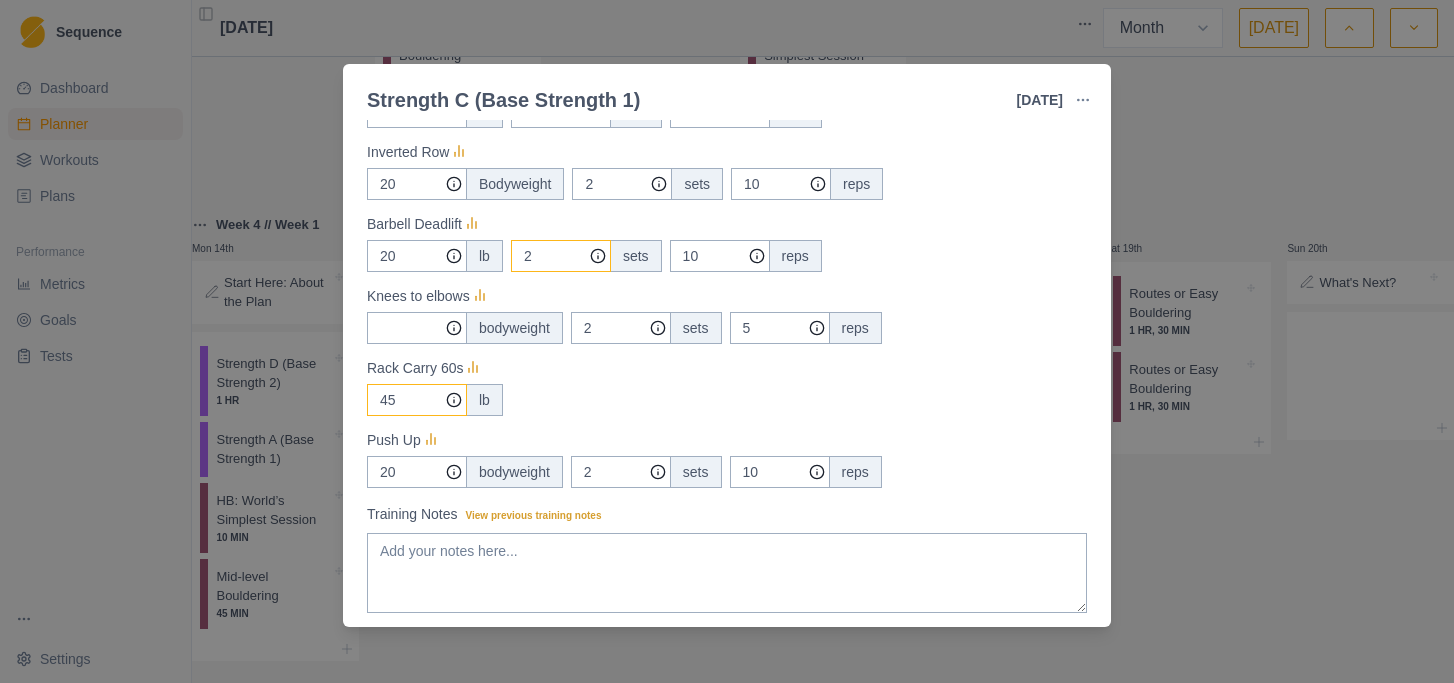type on "2" 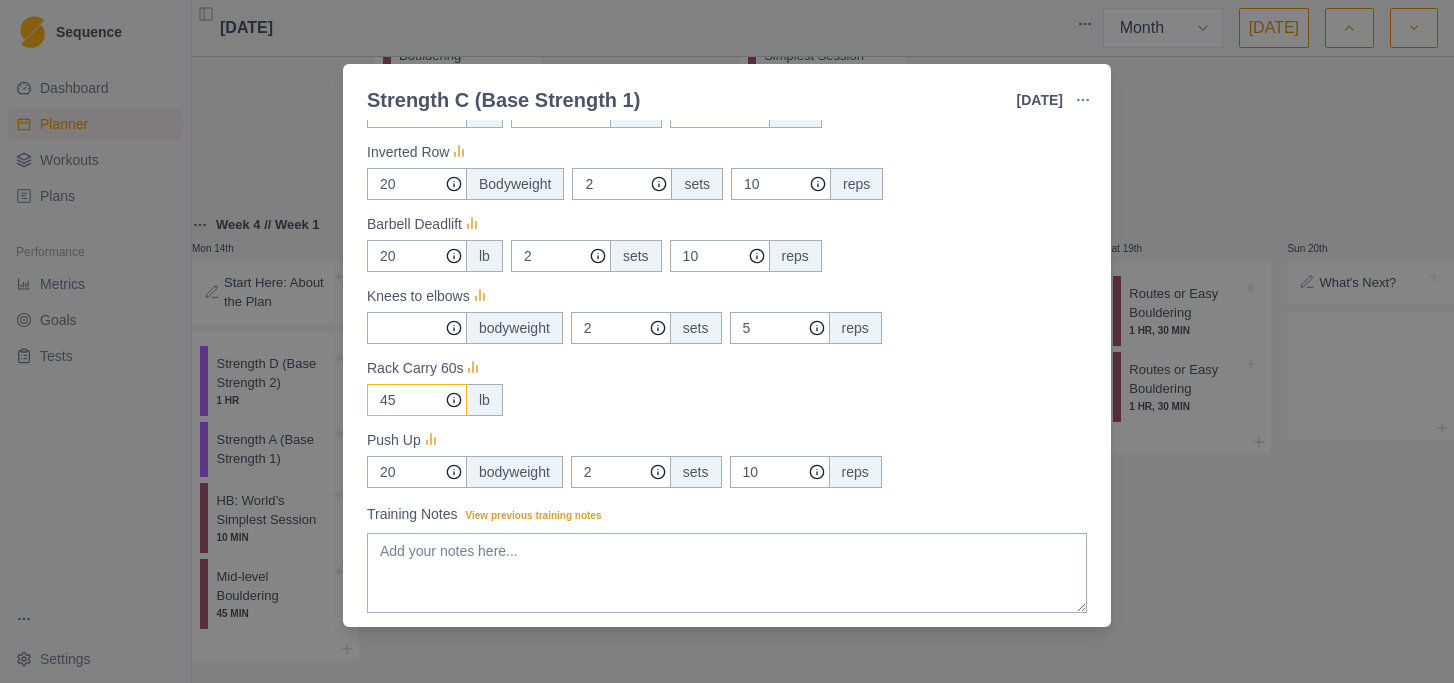 drag, startPoint x: 405, startPoint y: 401, endPoint x: 360, endPoint y: 400, distance: 45.01111 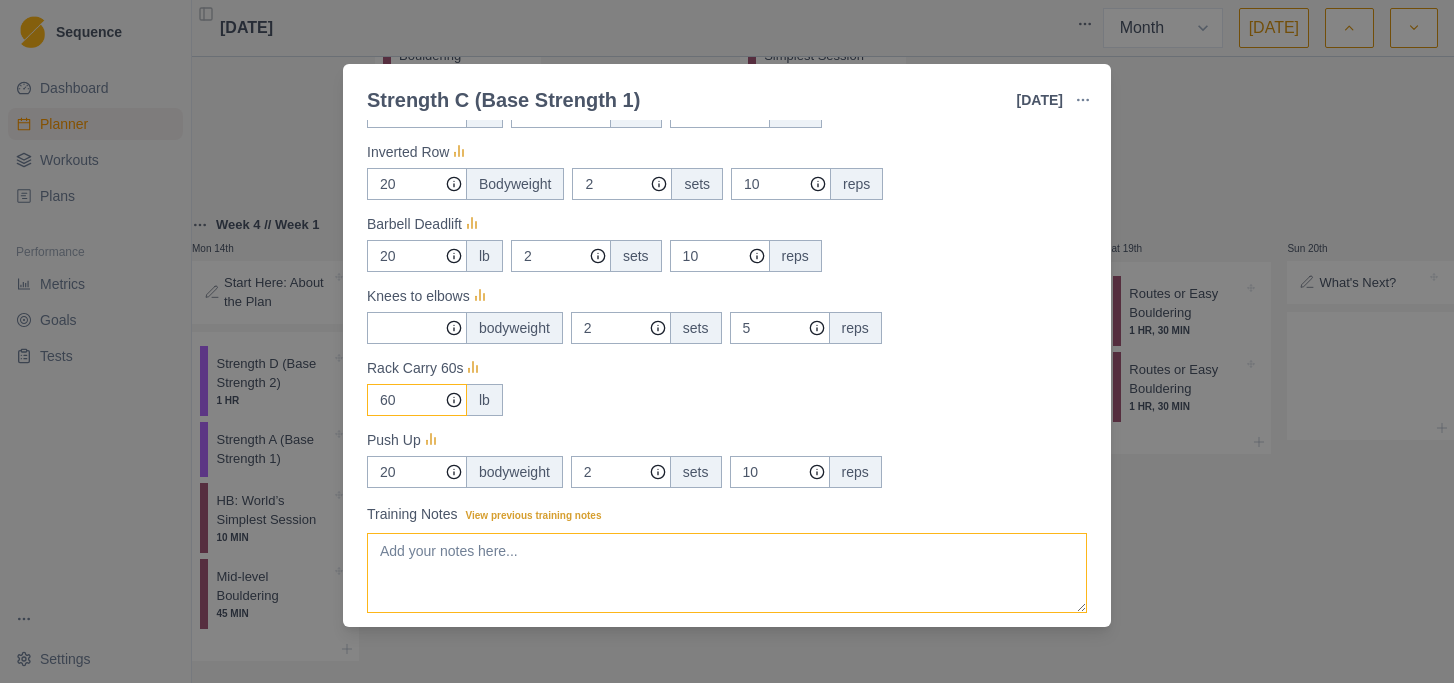 type on "60" 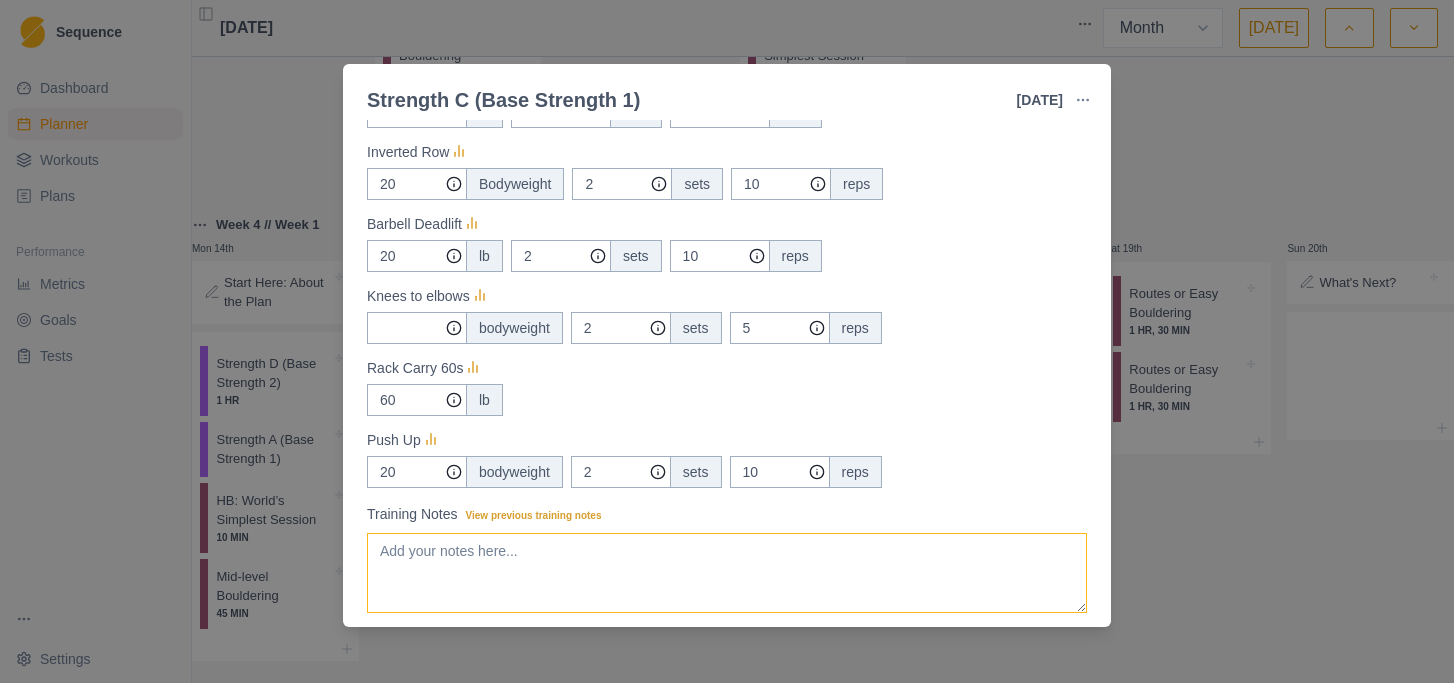 click on "Training Notes View previous training notes" at bounding box center (727, 573) 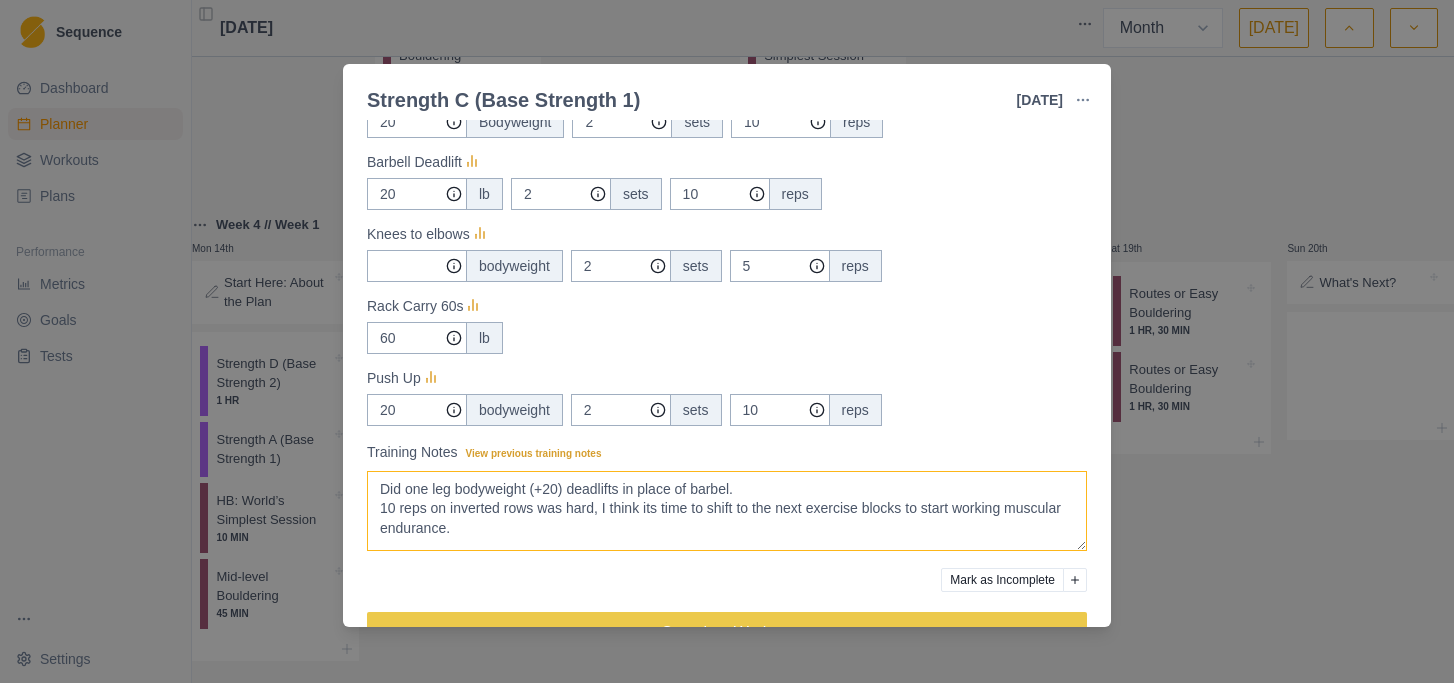 scroll, scrollTop: 569, scrollLeft: 0, axis: vertical 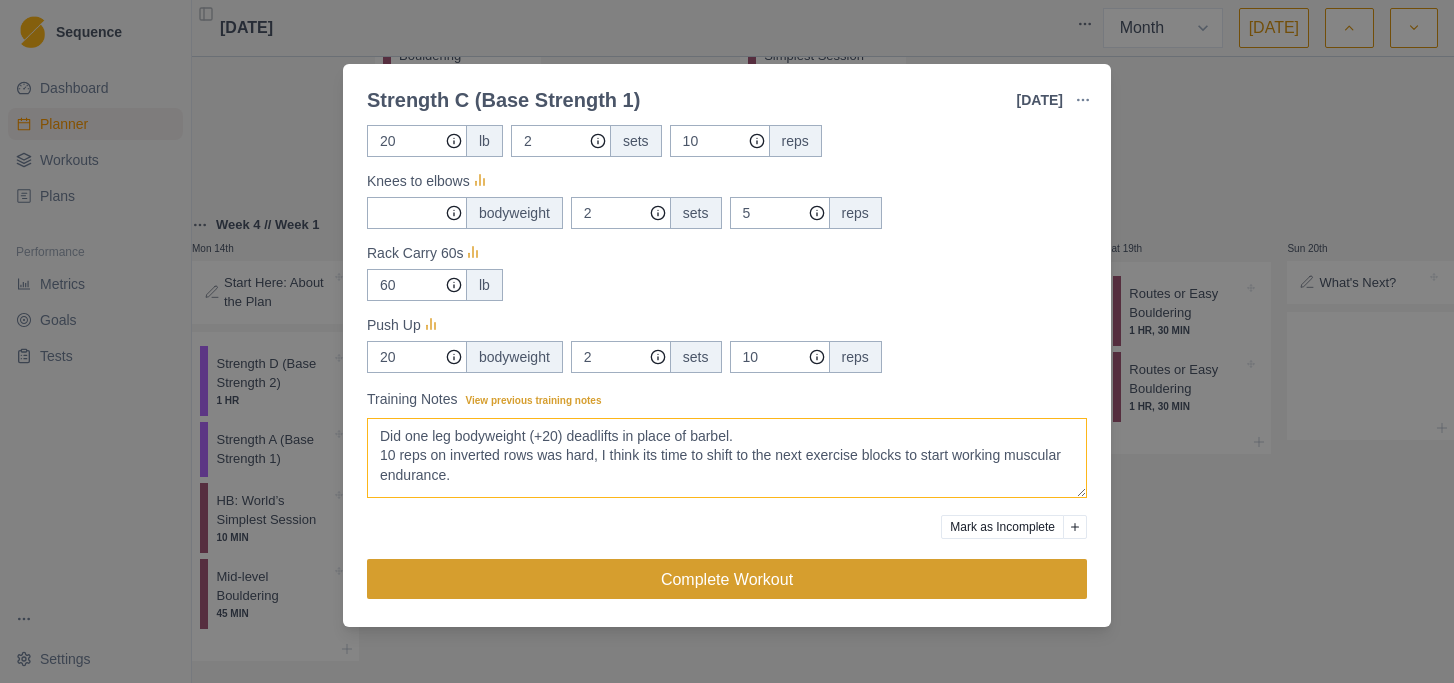 type on "Did one leg bodyweight (+20) deadlifts in place of barbel.
10 reps on inverted rows was hard, I think its time to shift to the next exercise blocks to start working muscular endurance." 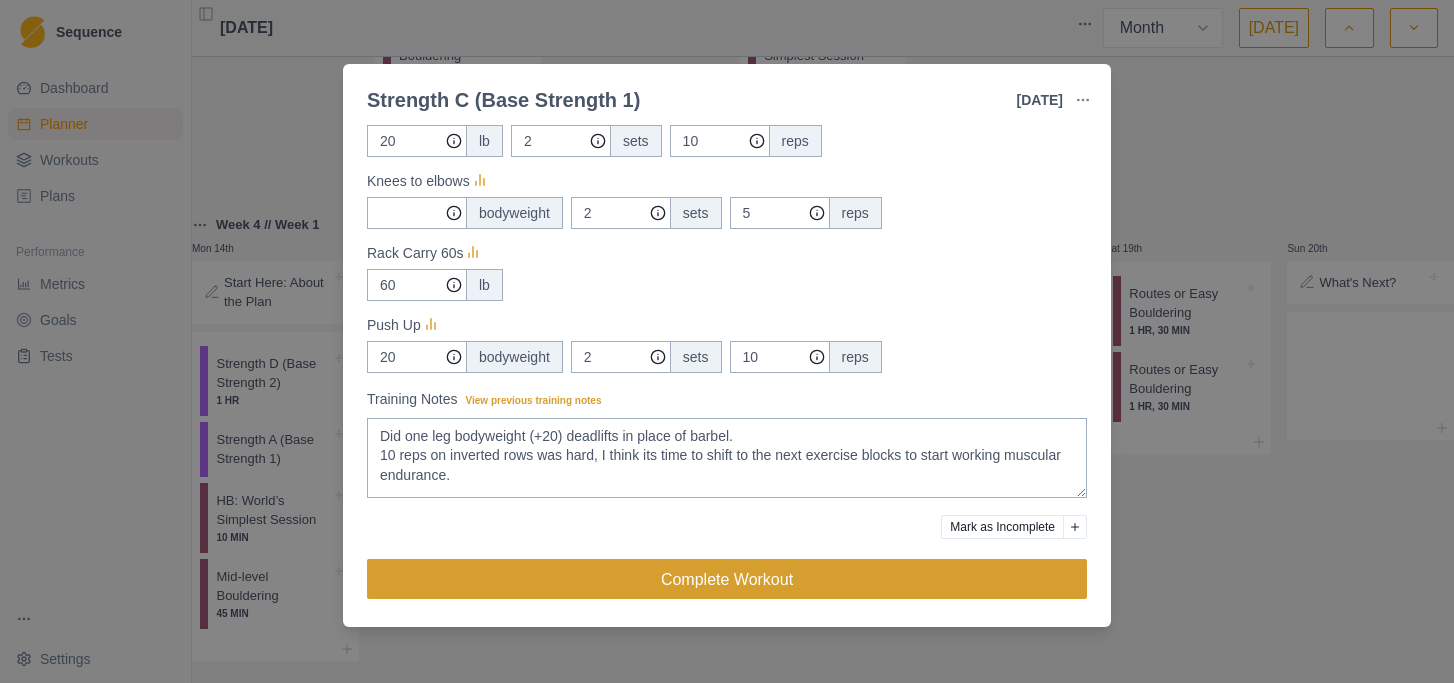 click on "Complete Workout" at bounding box center [727, 579] 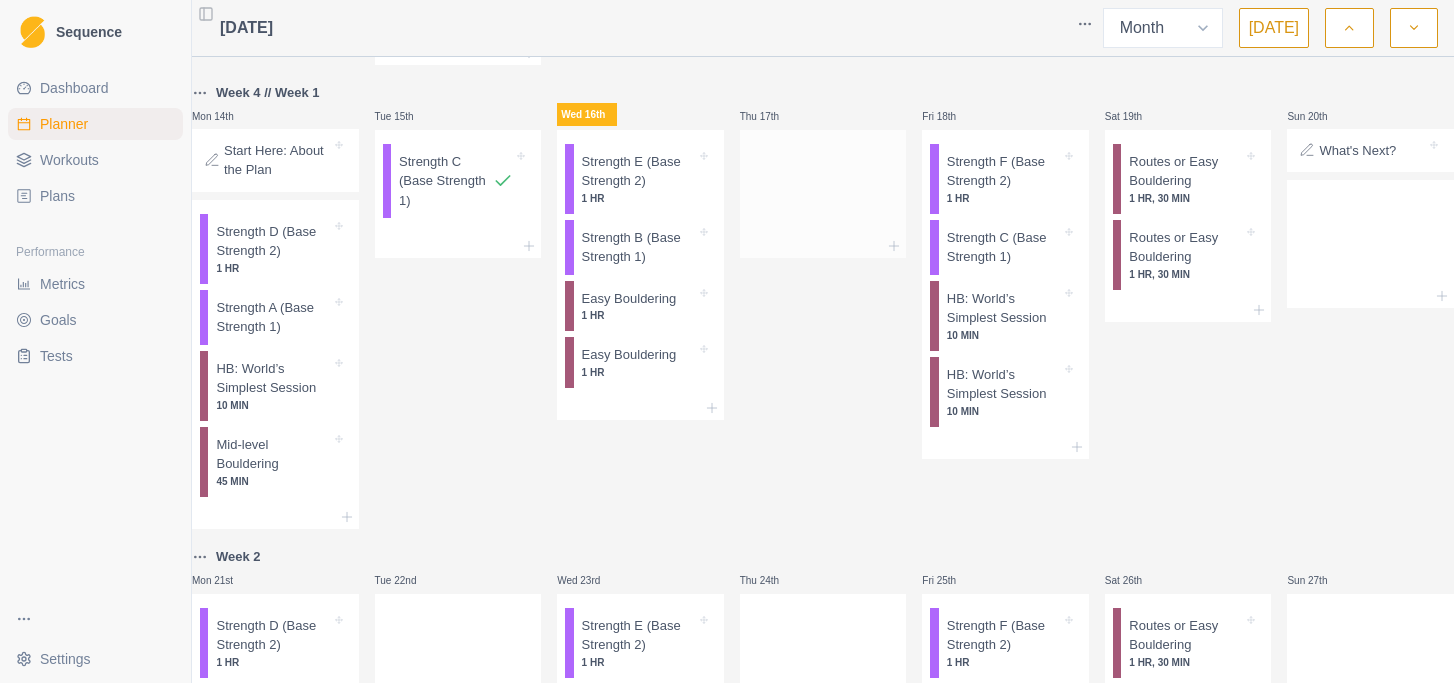 scroll, scrollTop: 329, scrollLeft: 0, axis: vertical 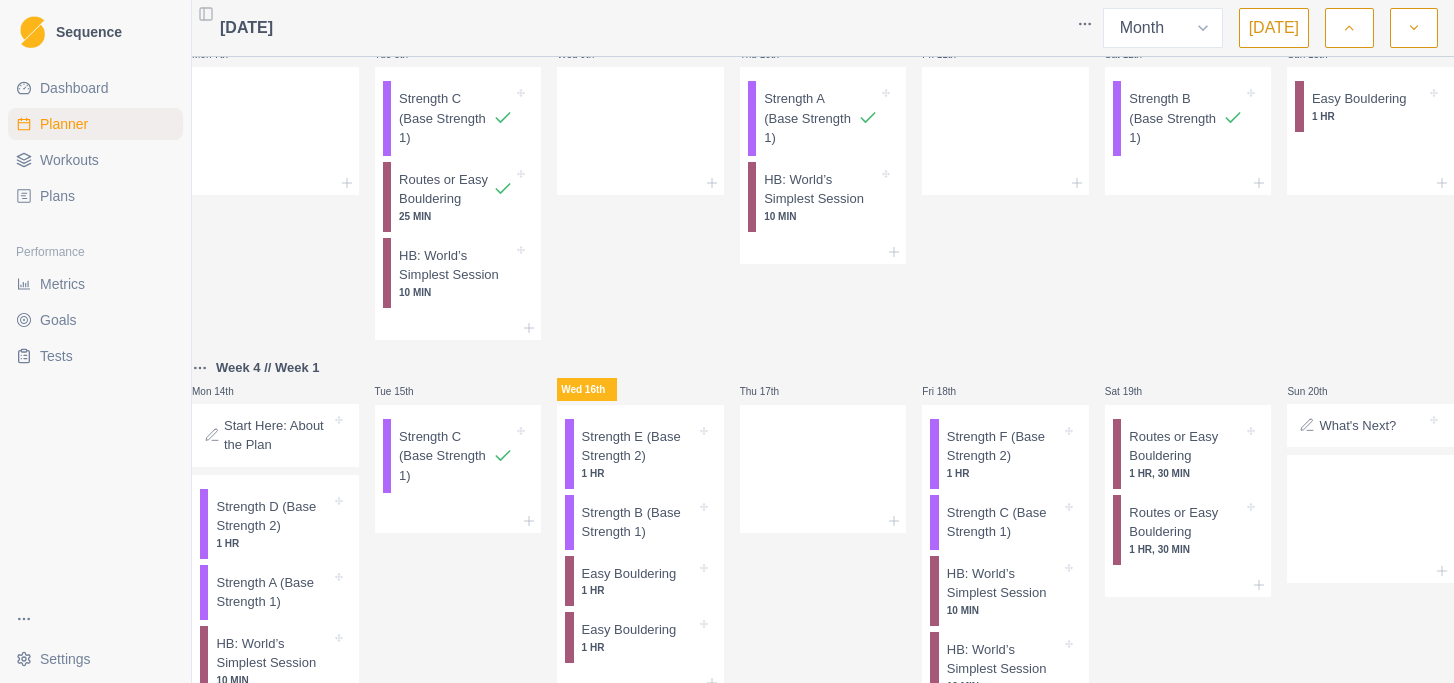 click on "Plans" at bounding box center [95, 196] 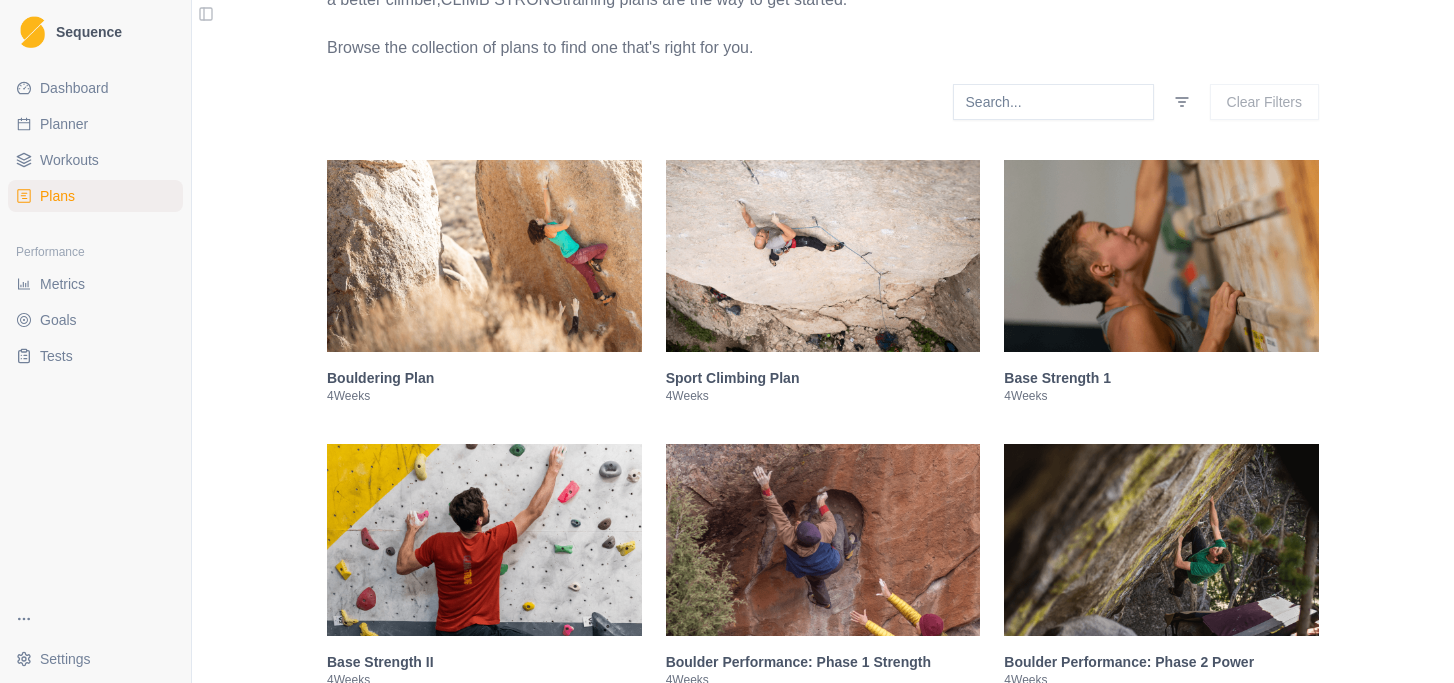 scroll, scrollTop: 391, scrollLeft: 0, axis: vertical 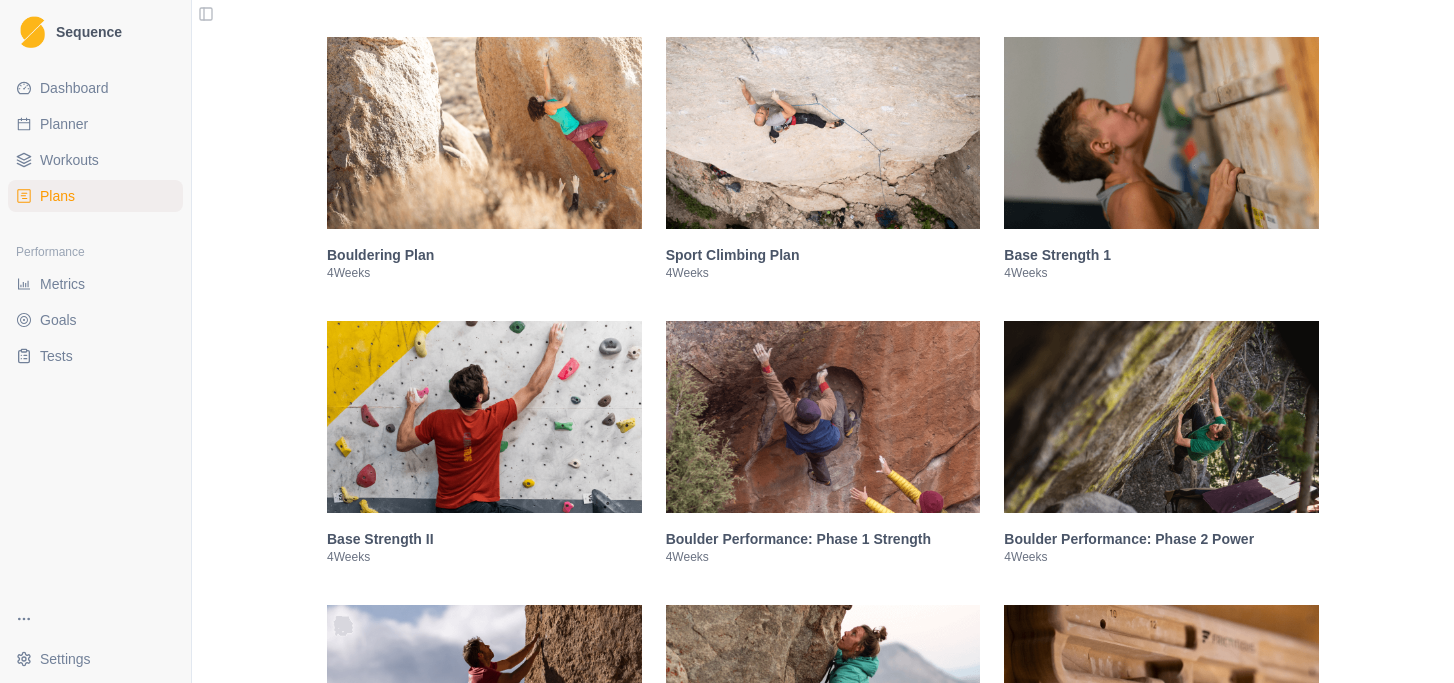 click on "Workouts" at bounding box center (69, 160) 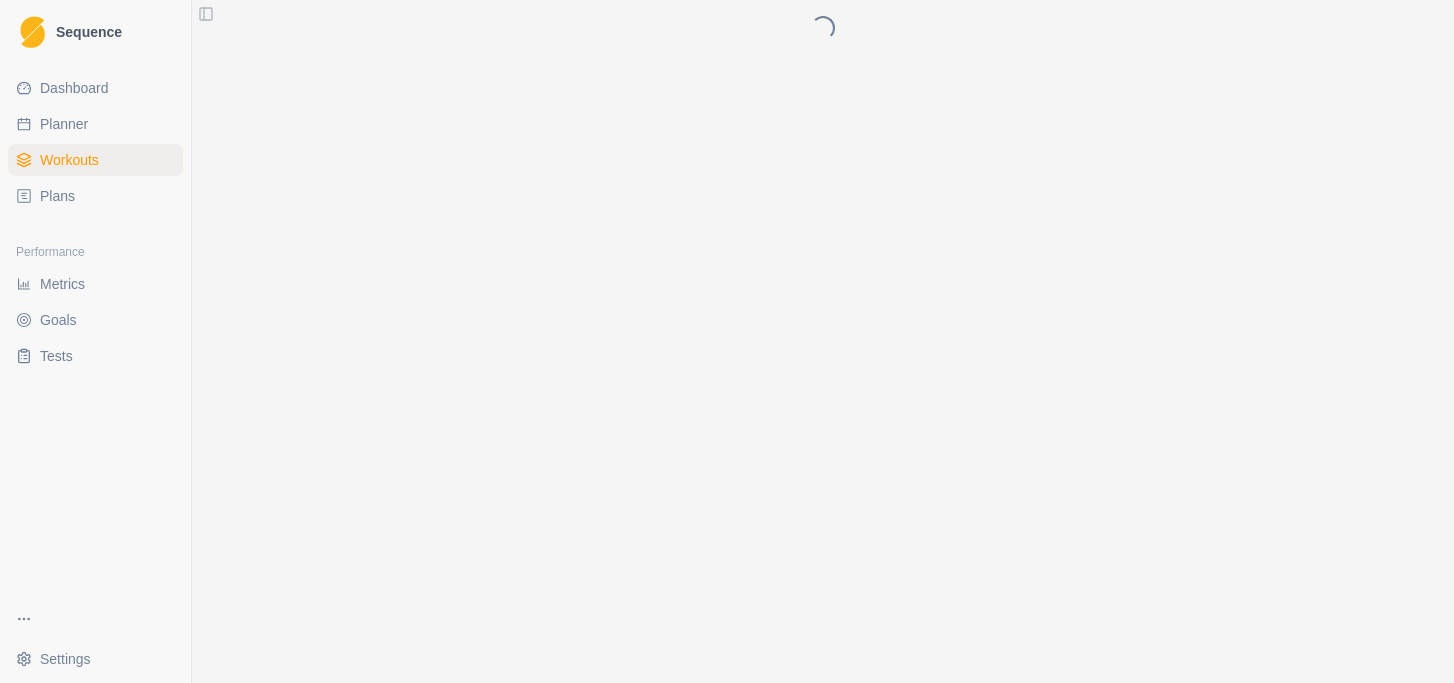 scroll, scrollTop: 0, scrollLeft: 0, axis: both 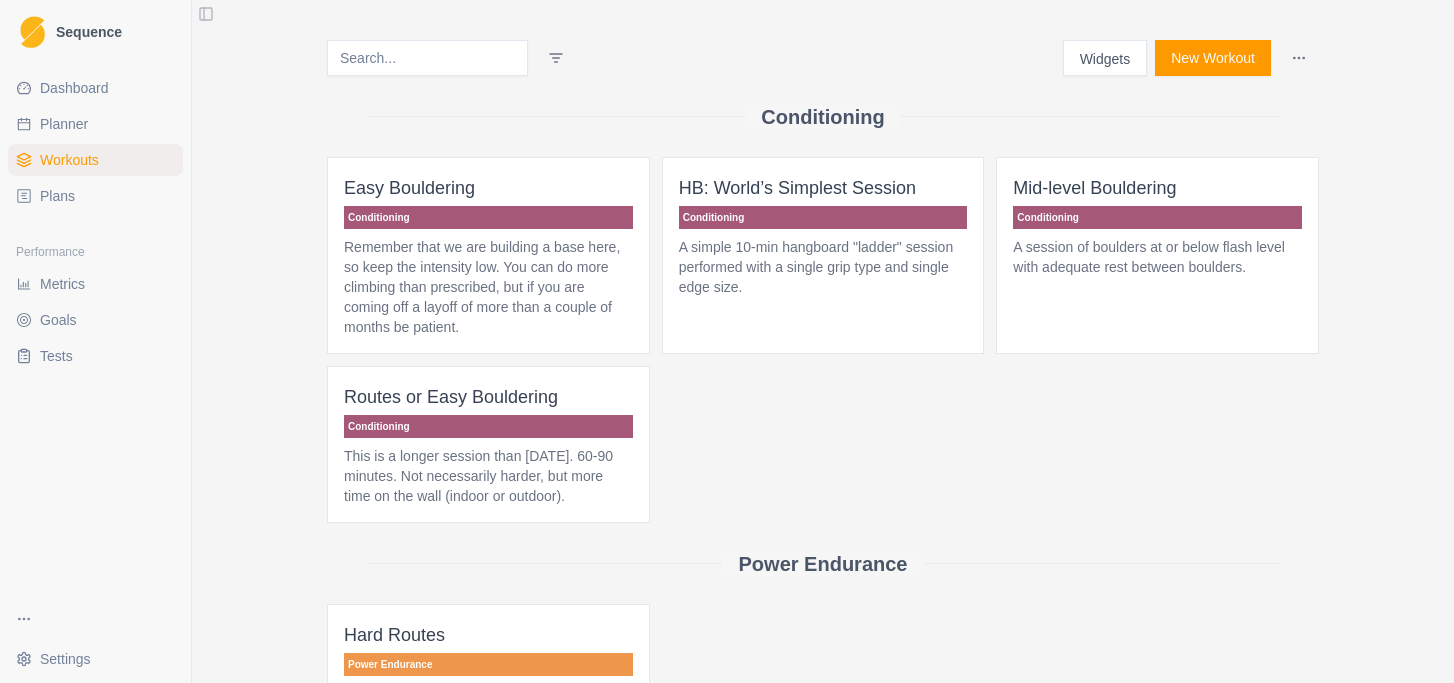 click on "Plans" at bounding box center (57, 196) 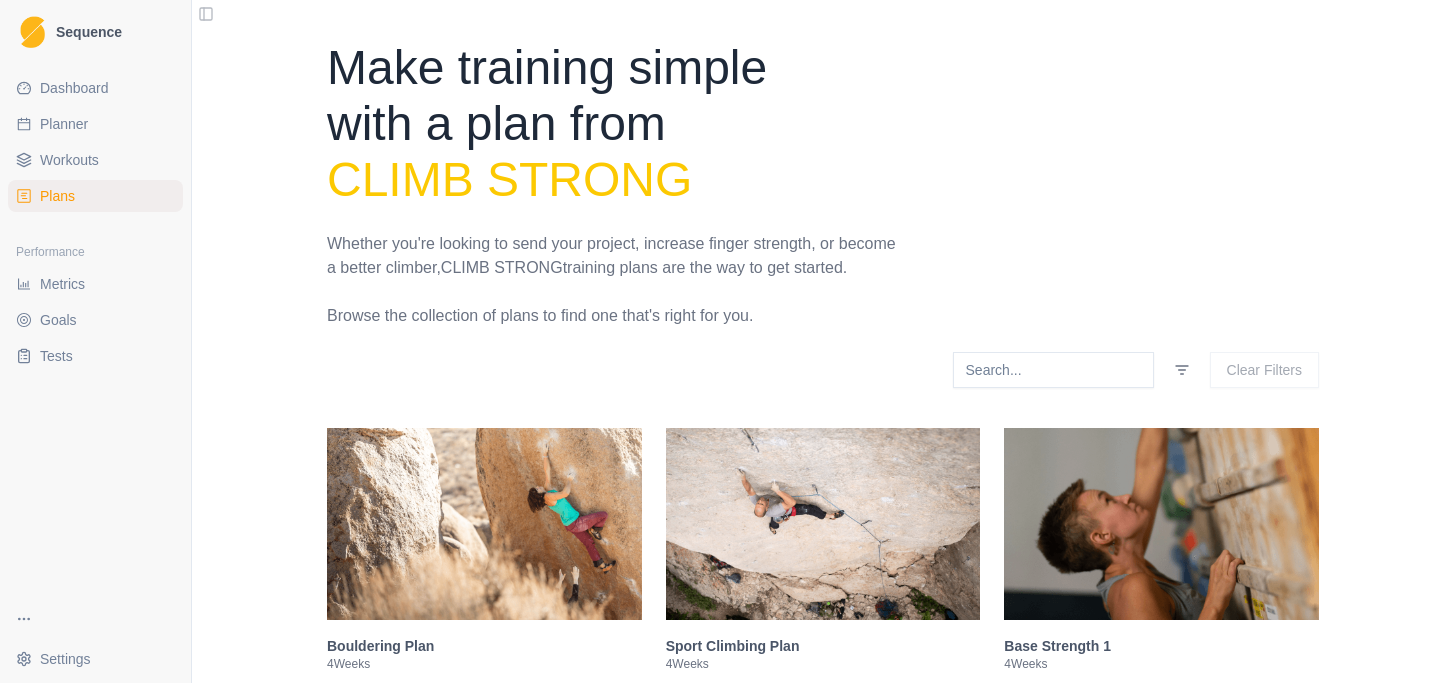 click on "Planner" at bounding box center (95, 124) 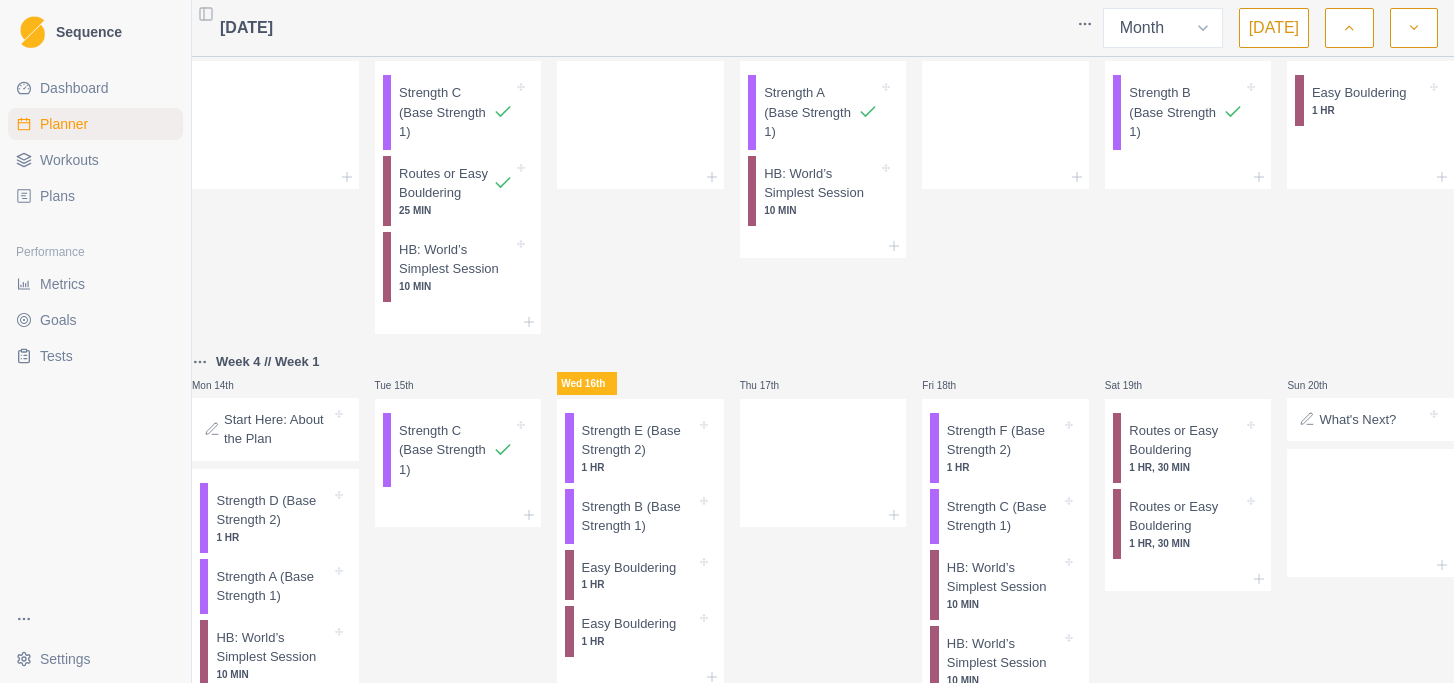 scroll, scrollTop: 452, scrollLeft: 0, axis: vertical 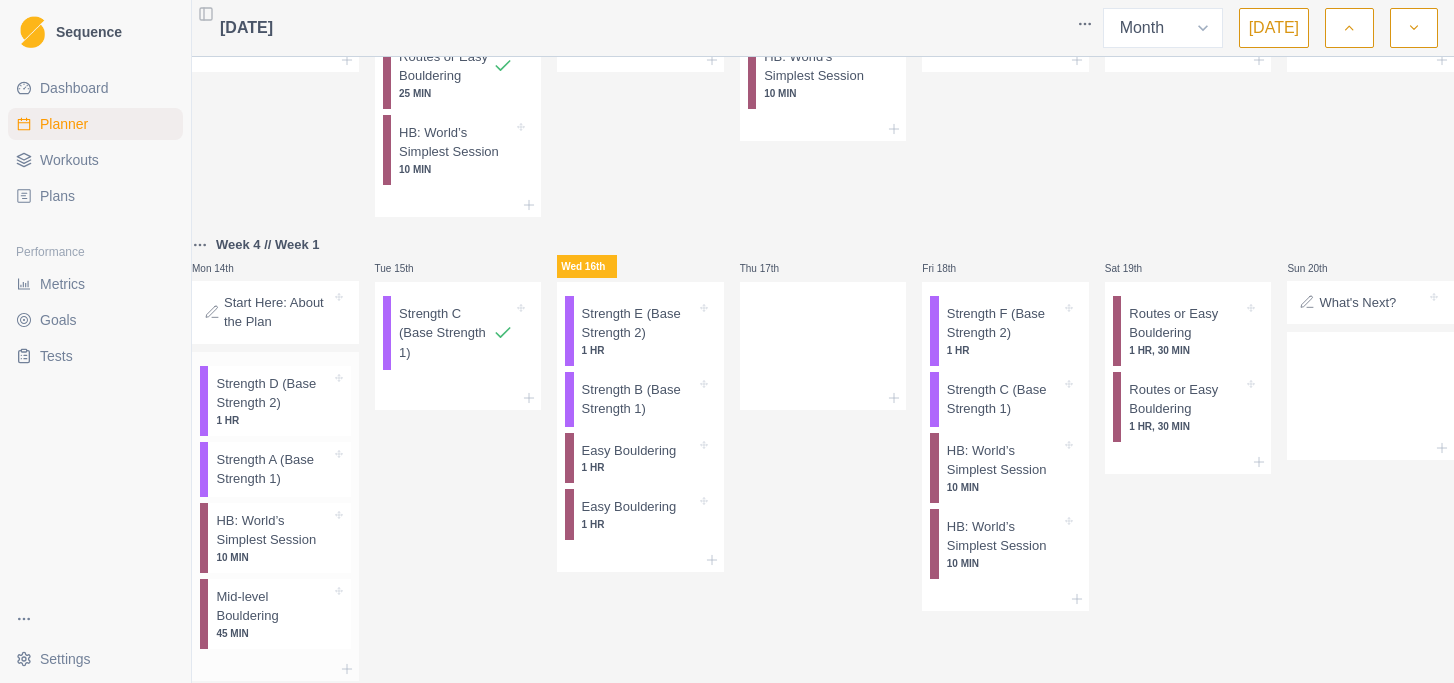 click on "Strength A (Base Strength 1)" at bounding box center (273, 469) 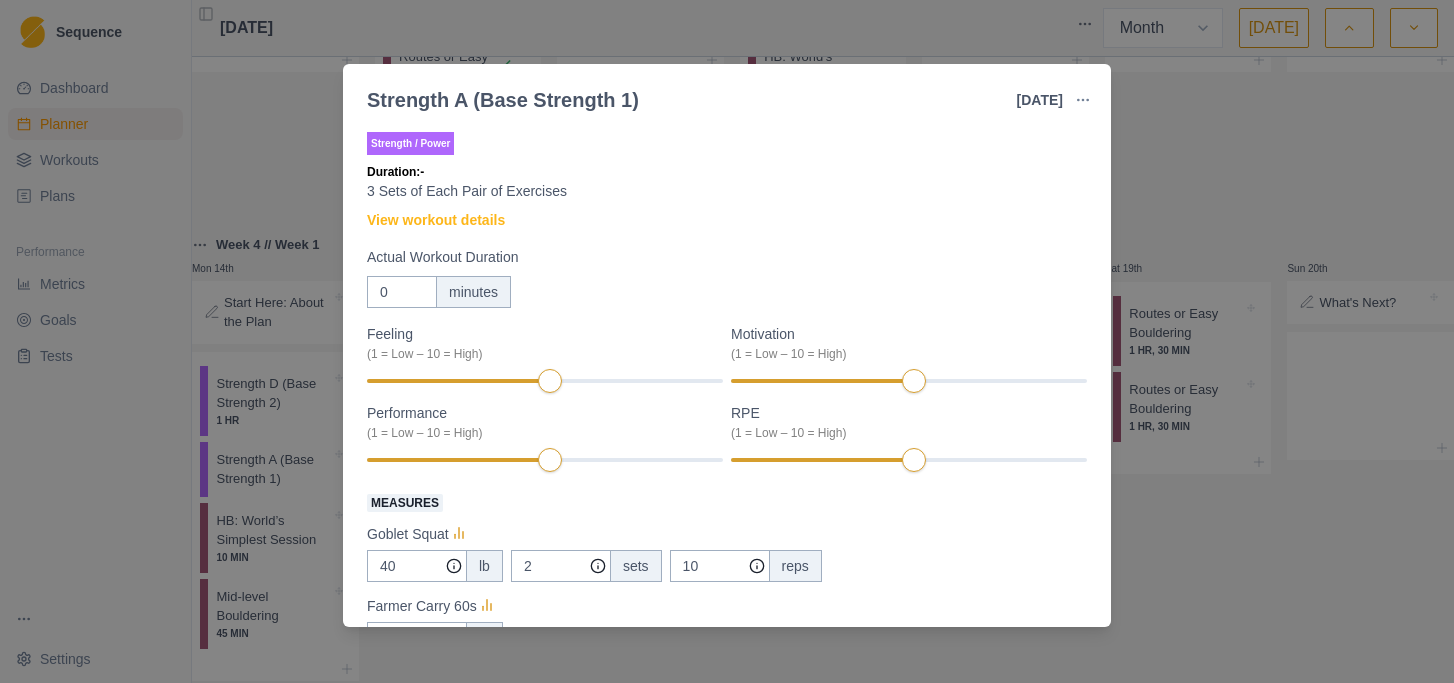 click on "Strength A (Base Strength 1) [DATE] Link To Goal View Workout Metrics Edit Original Workout Reschedule Workout Remove From Schedule Strength / Power Duration:  - 3 Sets of Each Pair of Exercises View workout details Actual Workout Duration 0 minutes Feeling (1 = Low – 10 = High) Motivation (1 = Low – 10 = High) Performance (1 = Low – 10 = High) RPE (1 = Low – 10 = High) Measures Goblet Squat 40 lb 2 sets 10 reps Farmer Carry 60s 60 lb Barbell Deadlift 20 lb 2 sets 10 reps Weighted Pullup 20 lb added 3 sets 5 reps Kneeling Ab-wheel  Roll-Out at bodyweight 3 sets 5 reps Bench Press 20 lb 3 sets 10 reps Training Notes View previous training notes Mark as Incomplete Complete Workout" at bounding box center (727, 341) 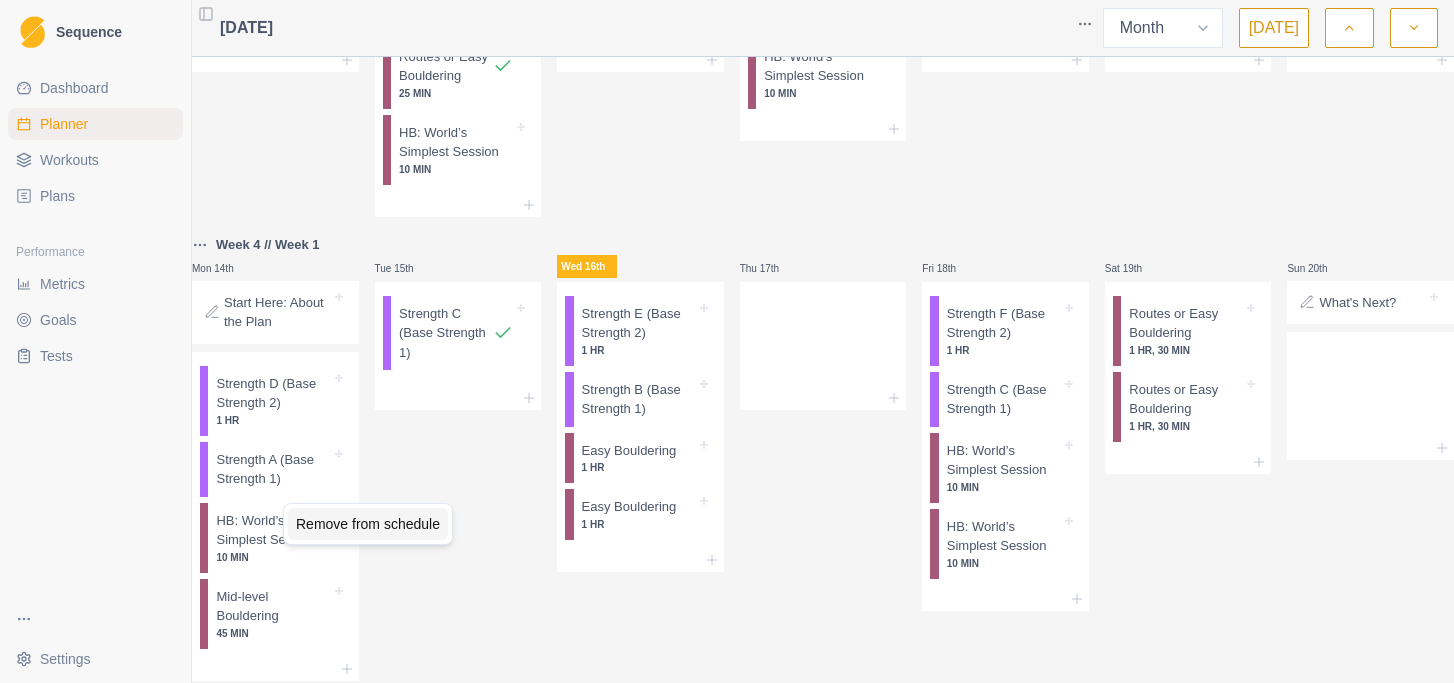 click on "Remove from schedule" at bounding box center [368, 524] 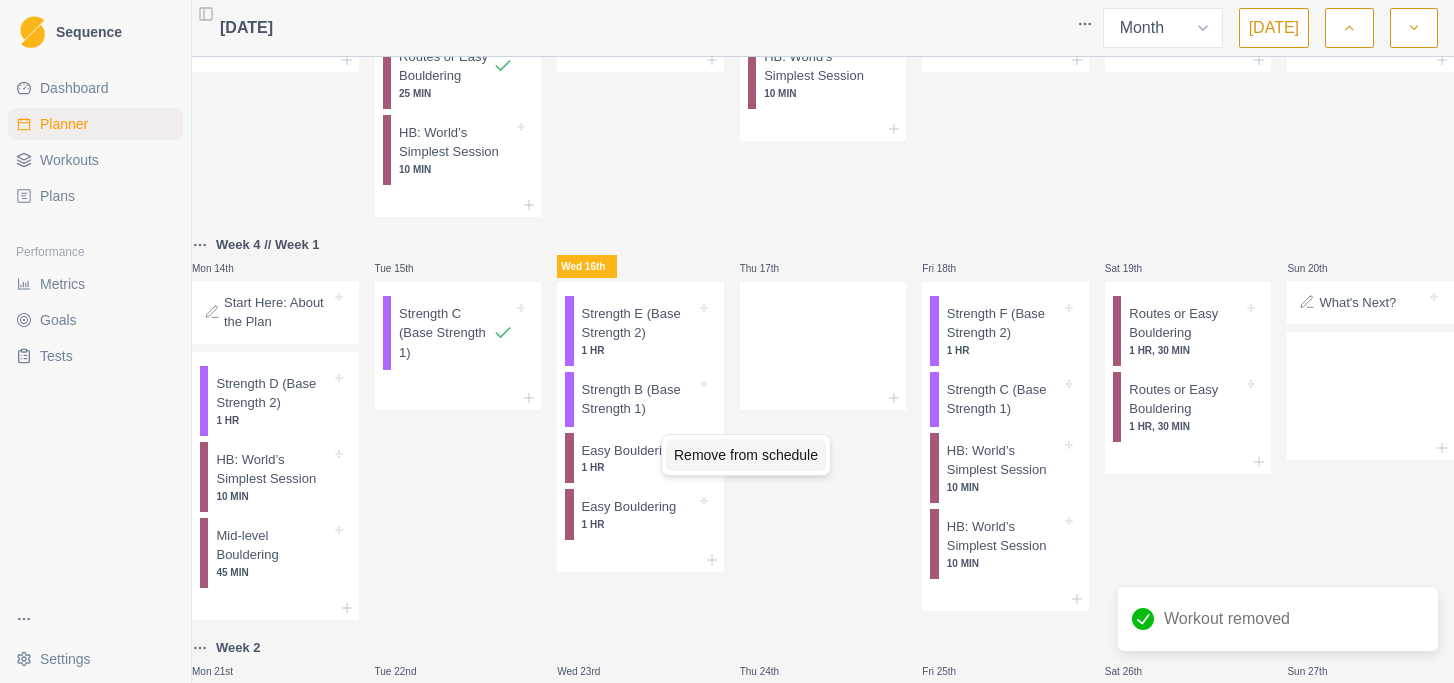 click on "Remove from schedule" at bounding box center [746, 455] 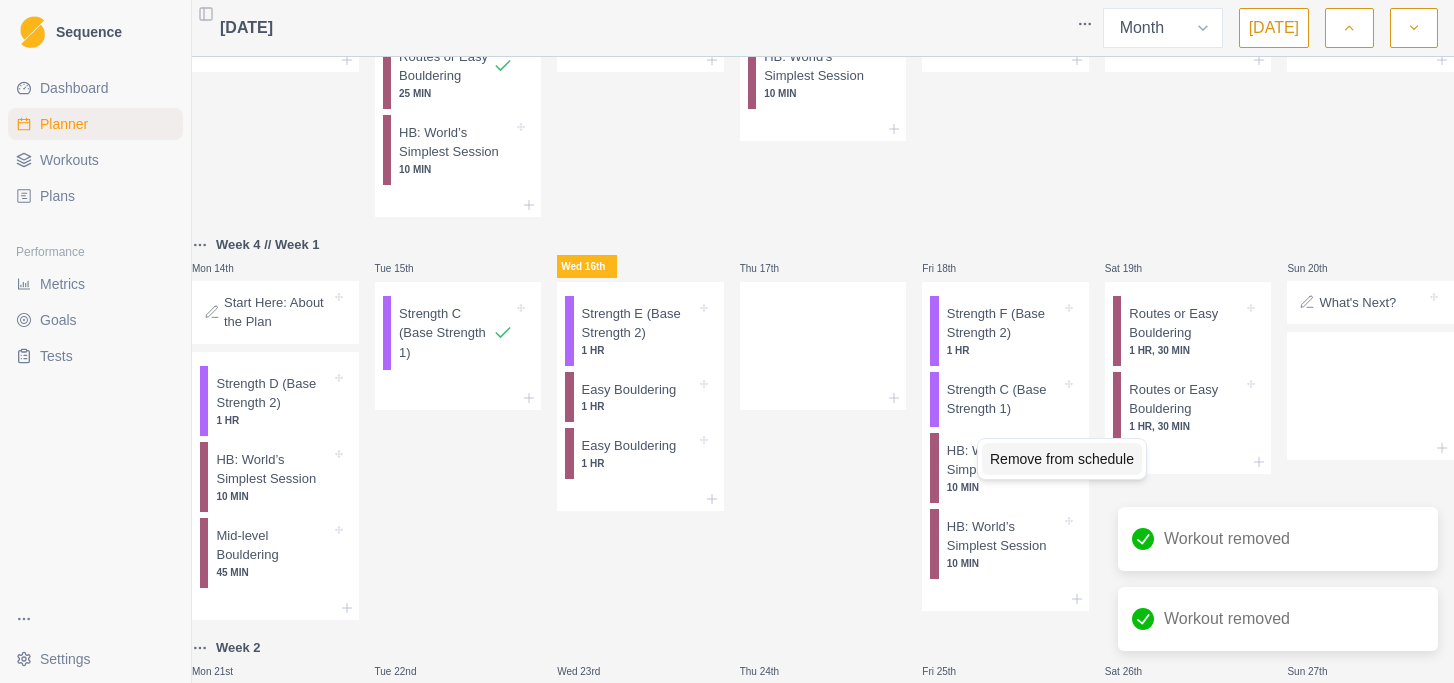 click on "Remove from schedule" at bounding box center (1062, 459) 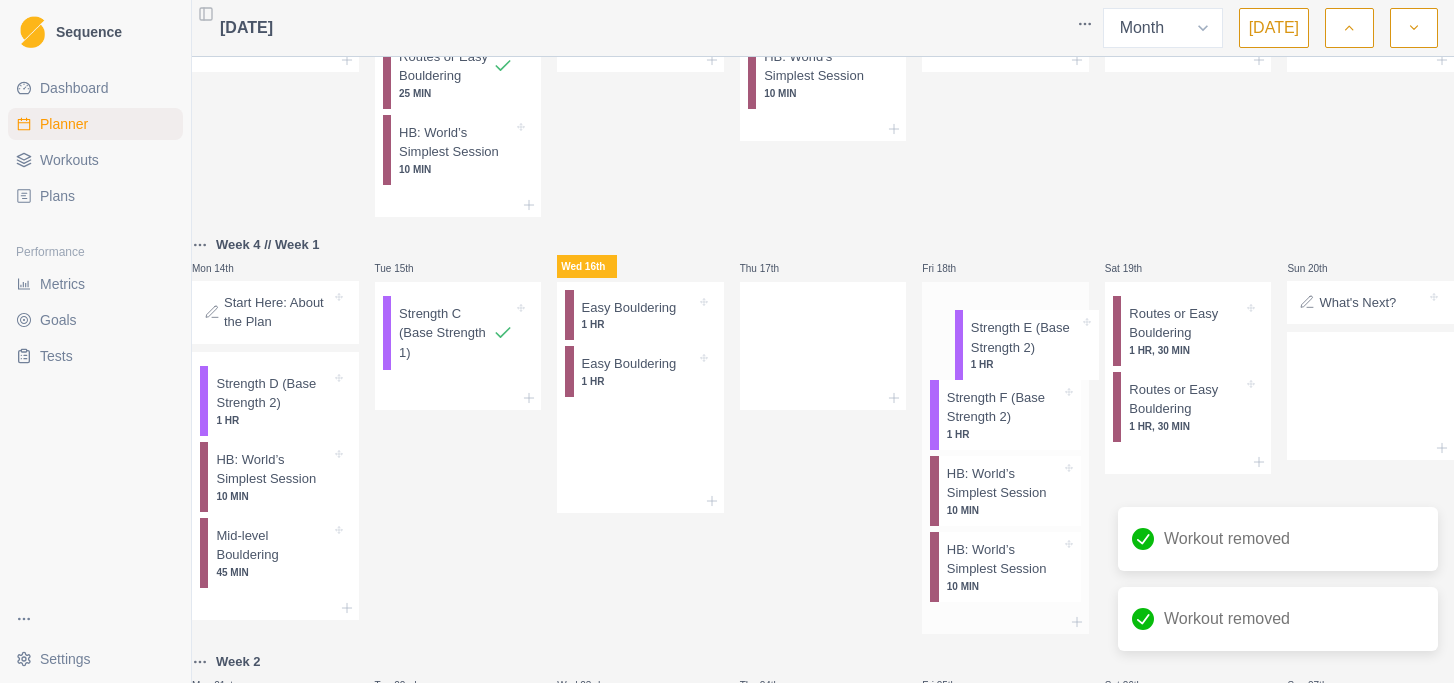 drag, startPoint x: 624, startPoint y: 370, endPoint x: 1019, endPoint y: 353, distance: 395.36566 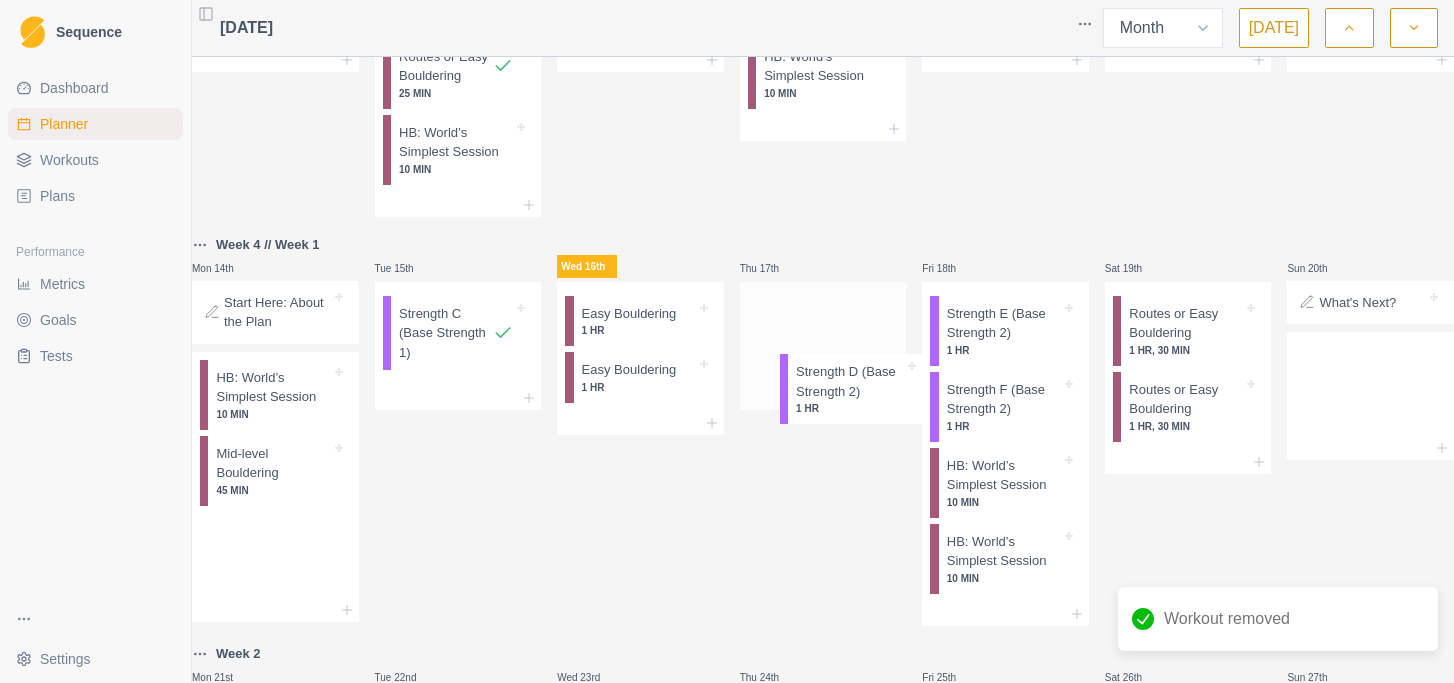 drag, startPoint x: 295, startPoint y: 429, endPoint x: 865, endPoint y: 356, distance: 574.6556 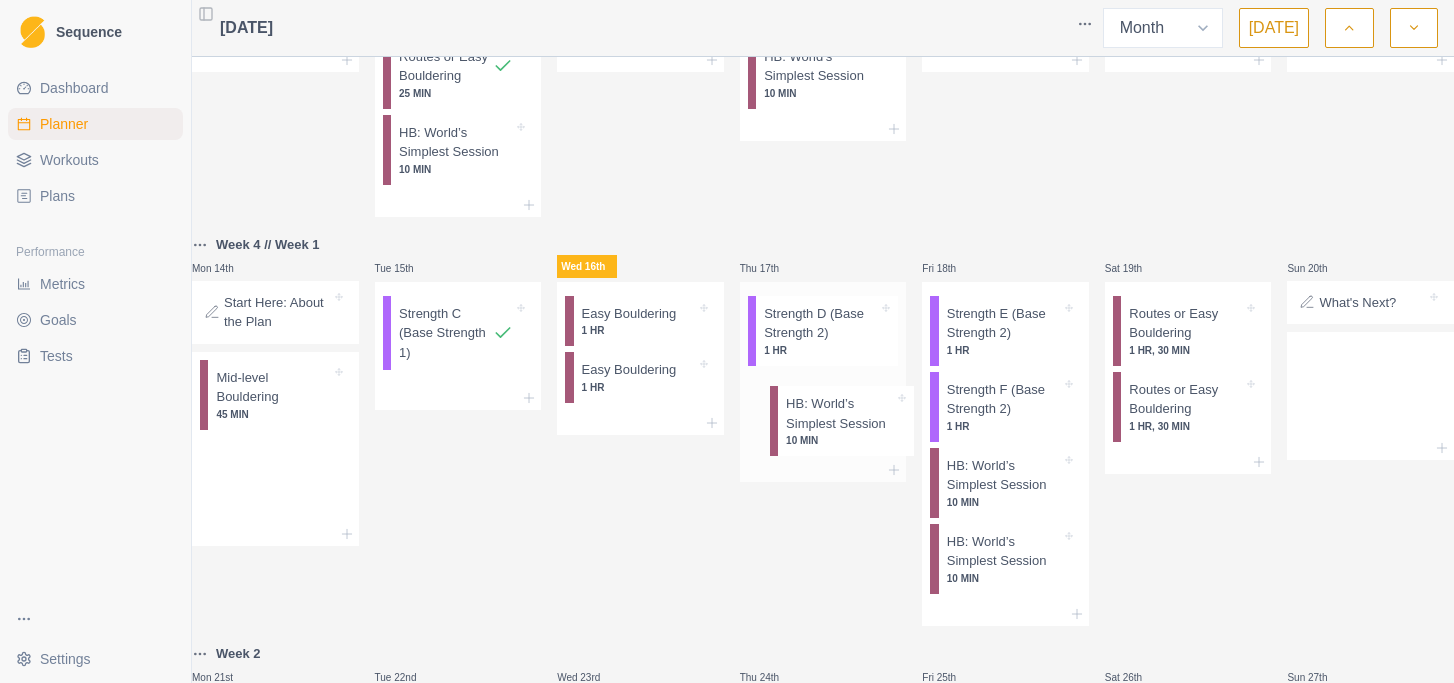 drag, startPoint x: 422, startPoint y: 439, endPoint x: 848, endPoint y: 442, distance: 426.01056 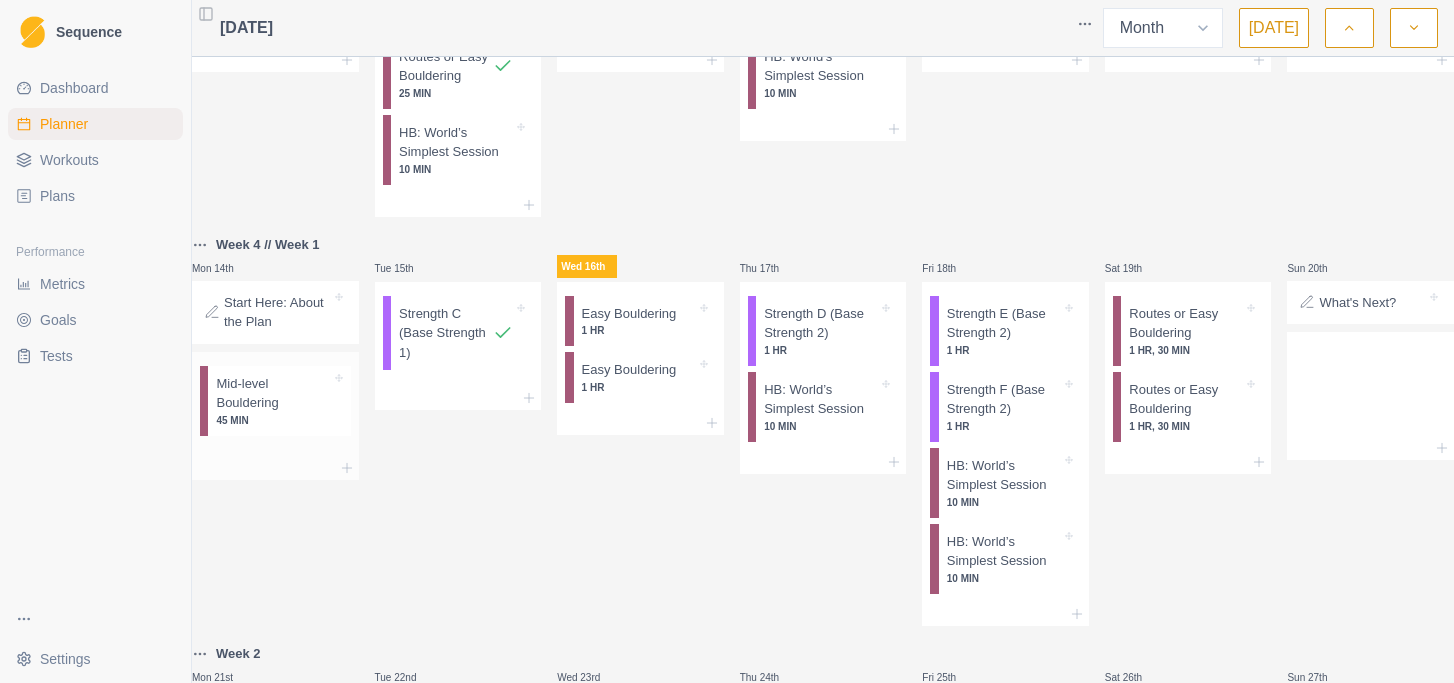 click on "Mid-level Bouldering 45 MIN" at bounding box center [275, 398] 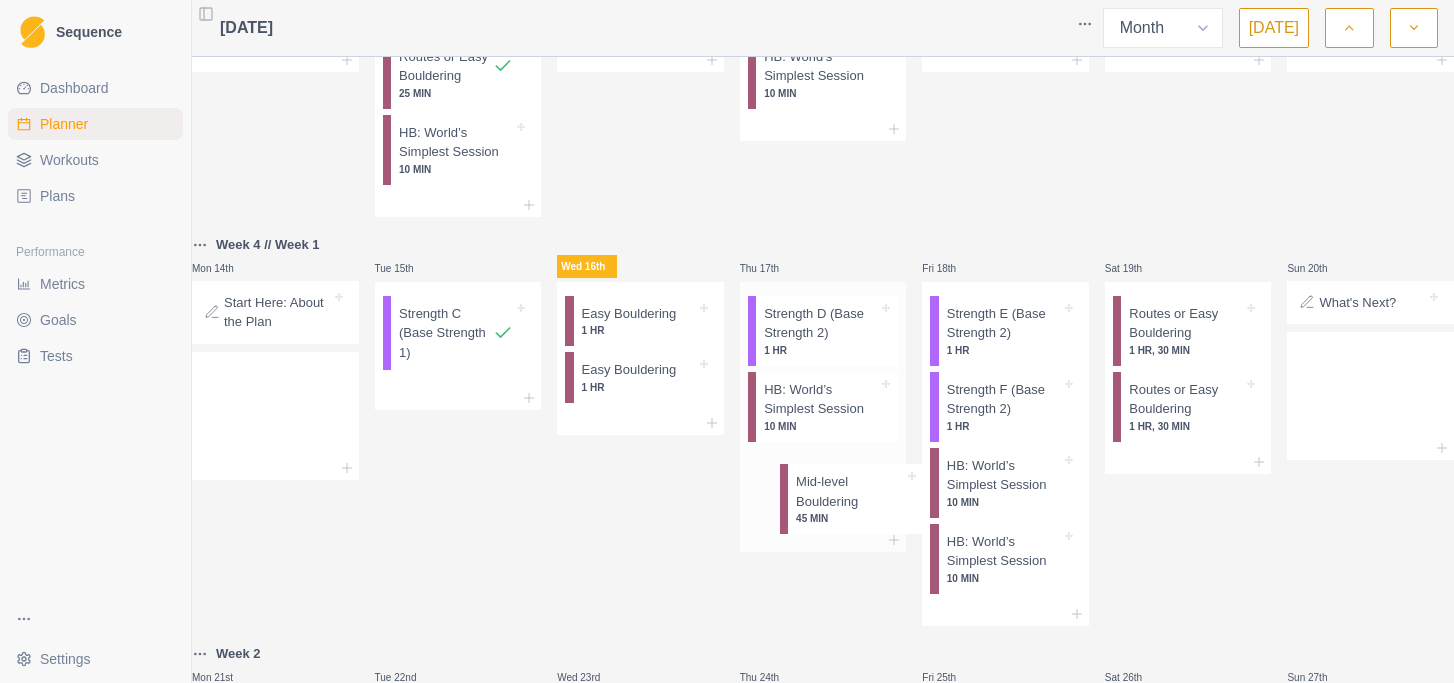 drag, startPoint x: 249, startPoint y: 423, endPoint x: 825, endPoint y: 490, distance: 579.8836 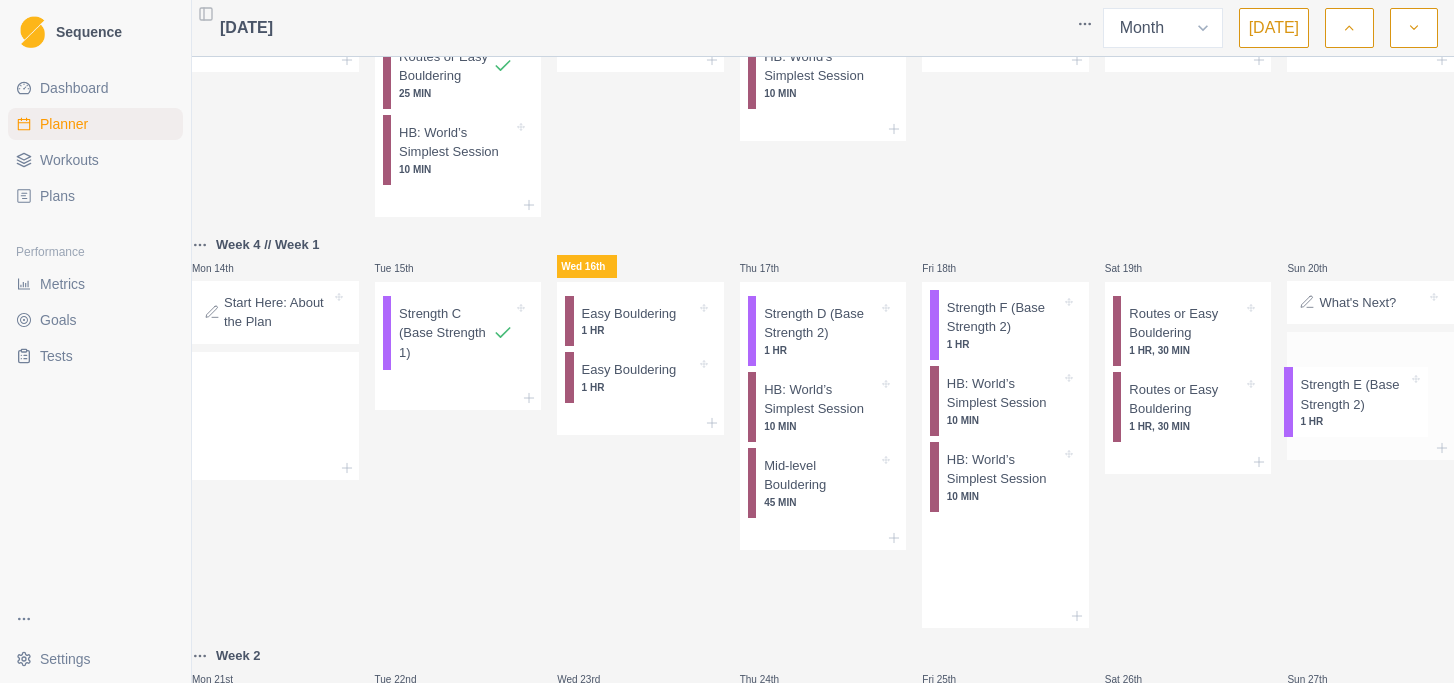 drag, startPoint x: 1018, startPoint y: 365, endPoint x: 1404, endPoint y: 401, distance: 387.6751 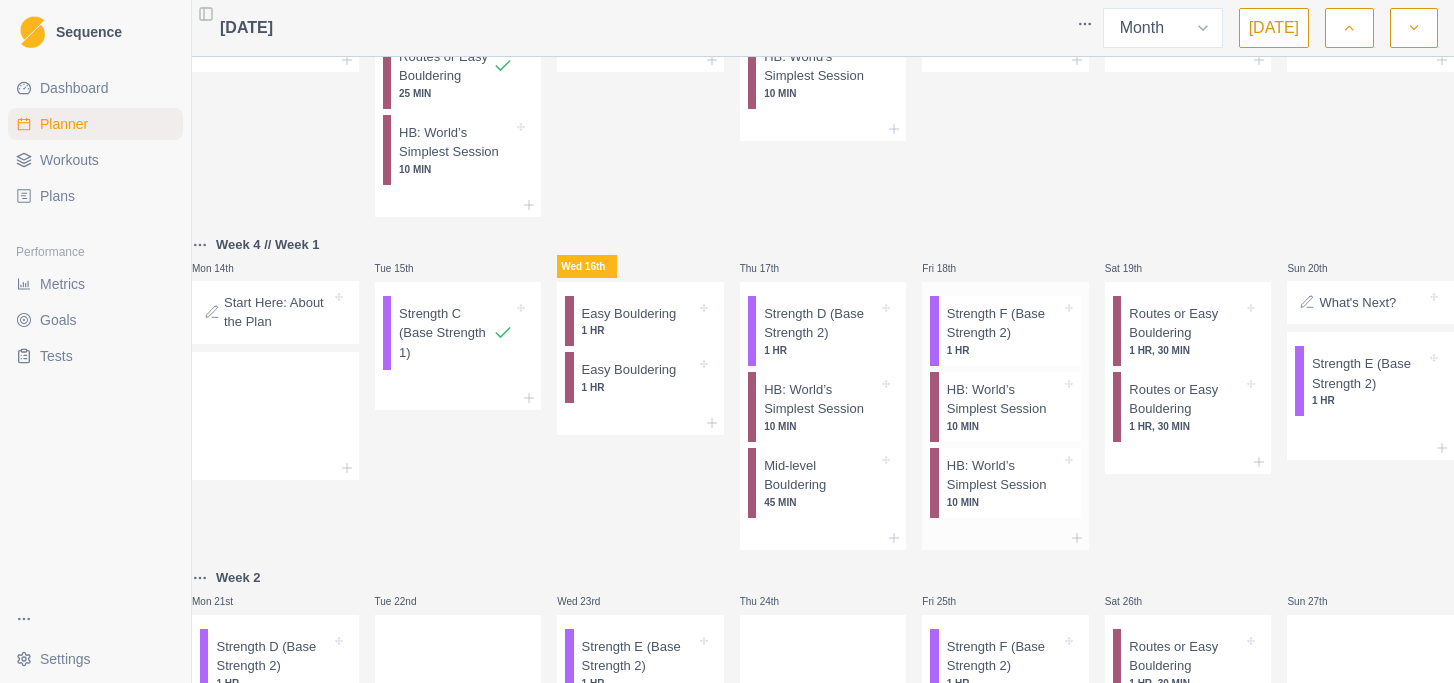click on "Strength F (Base Strength 2)" at bounding box center (1004, 323) 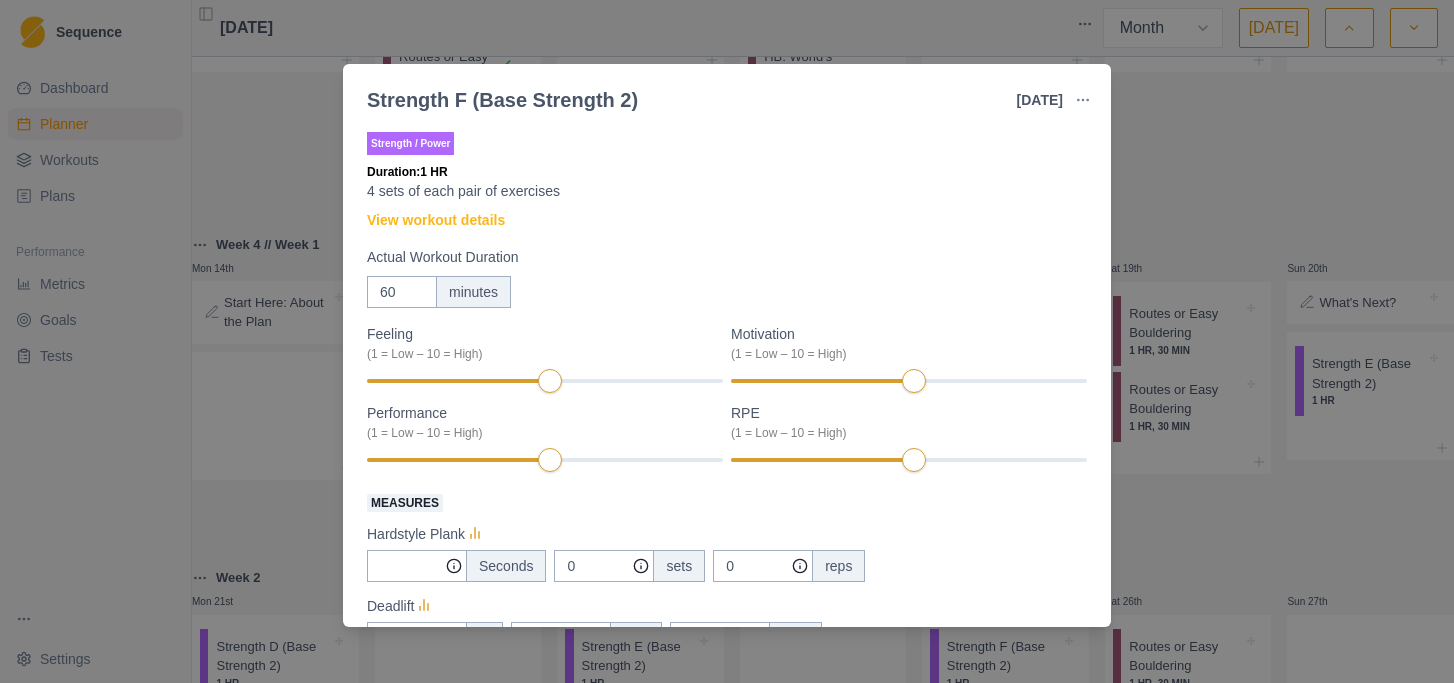 click on "Strength F (Base Strength 2) [DATE] Link To Goal View Workout Metrics Edit Original Workout Reschedule Workout Remove From Schedule Strength / Power Duration:  1 HR 4 sets of each pair of exercises View workout details Actual Workout Duration 60 minutes Feeling (1 = Low – 10 = High) Motivation (1 = Low – 10 = High) Performance (1 = Low – 10 = High) RPE (1 = Low – 10 = High) Measures Hardstyle Plank Seconds 0 sets 0 reps Deadlift lb 0 sets 0 reps Goblet Squat 40 lb 2 sets 10 reps Waiter Carry lb 0 sets 0 reps Inverted Row 20 Bodyweight 2 sets 10 reps Push Up 20 bodyweight 2 sets 10 reps Training Notes View previous training notes Mark as Incomplete Complete Workout" at bounding box center [727, 341] 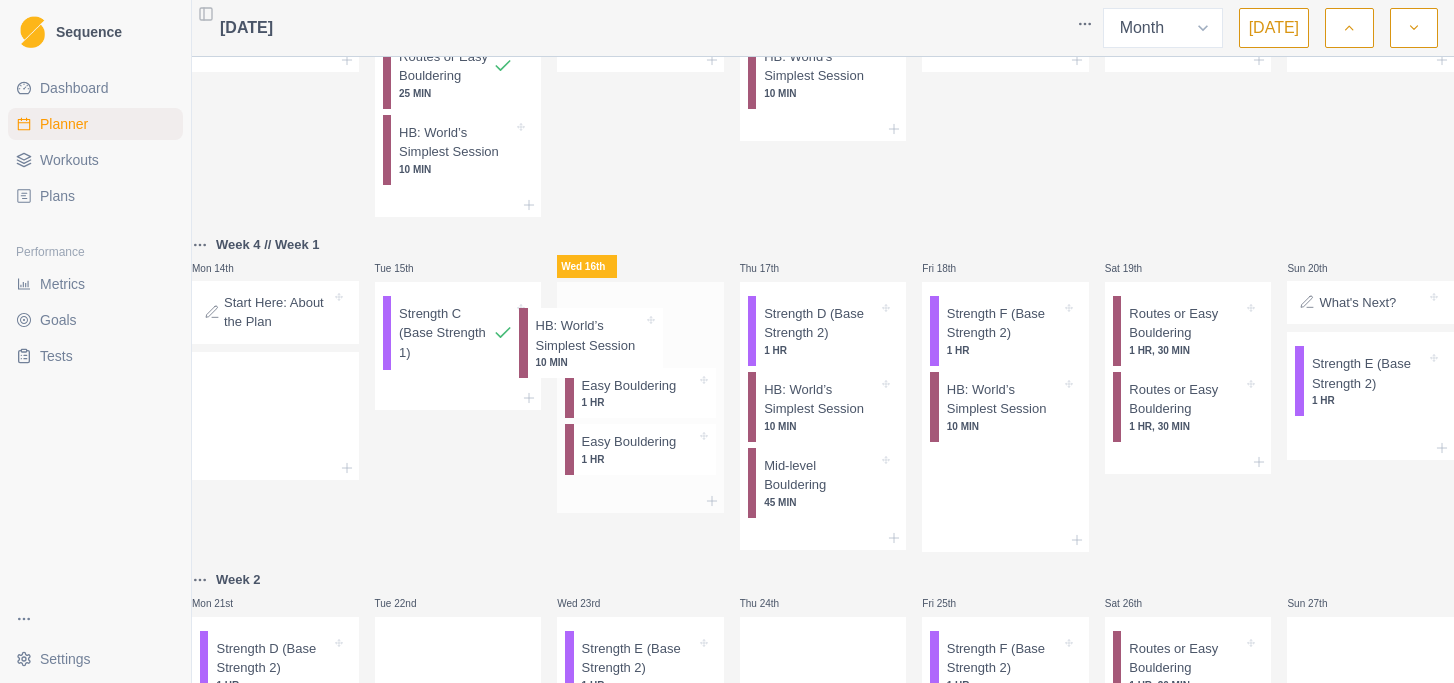 drag, startPoint x: 966, startPoint y: 509, endPoint x: 632, endPoint y: 328, distance: 379.89078 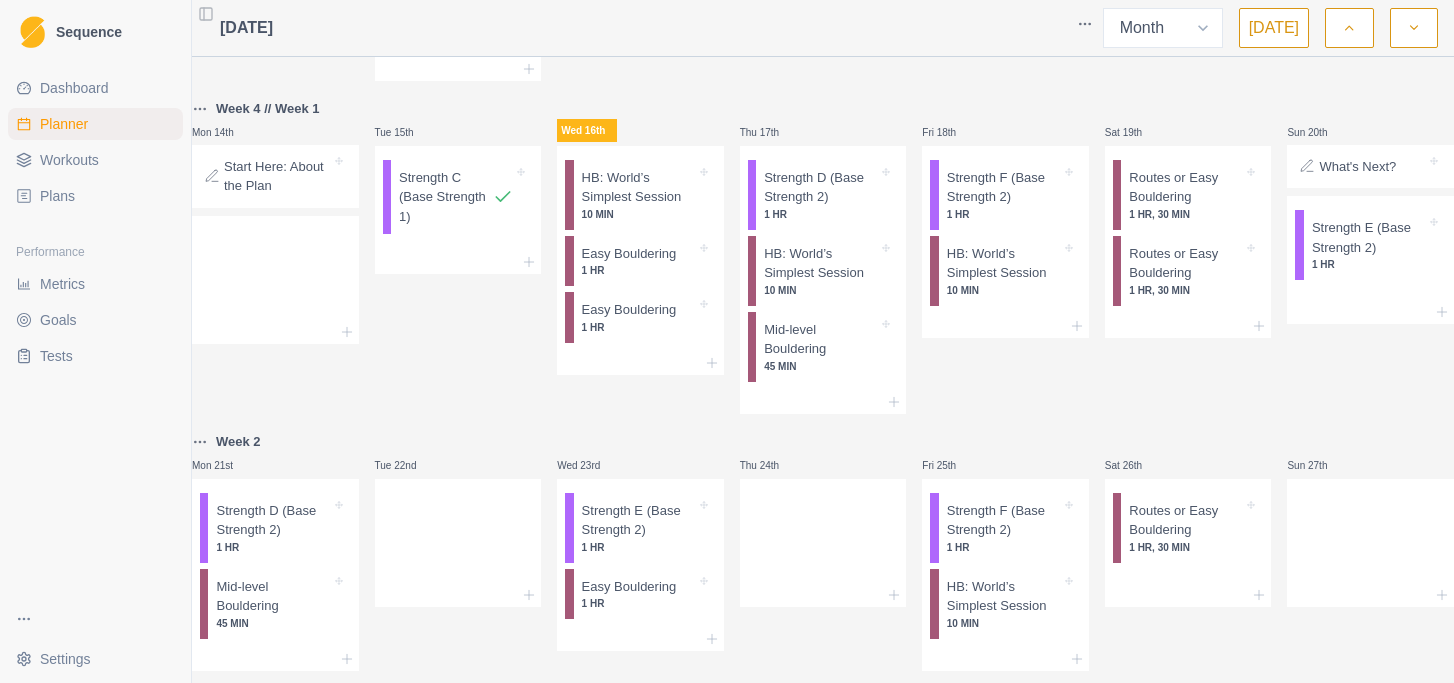 scroll, scrollTop: 593, scrollLeft: 0, axis: vertical 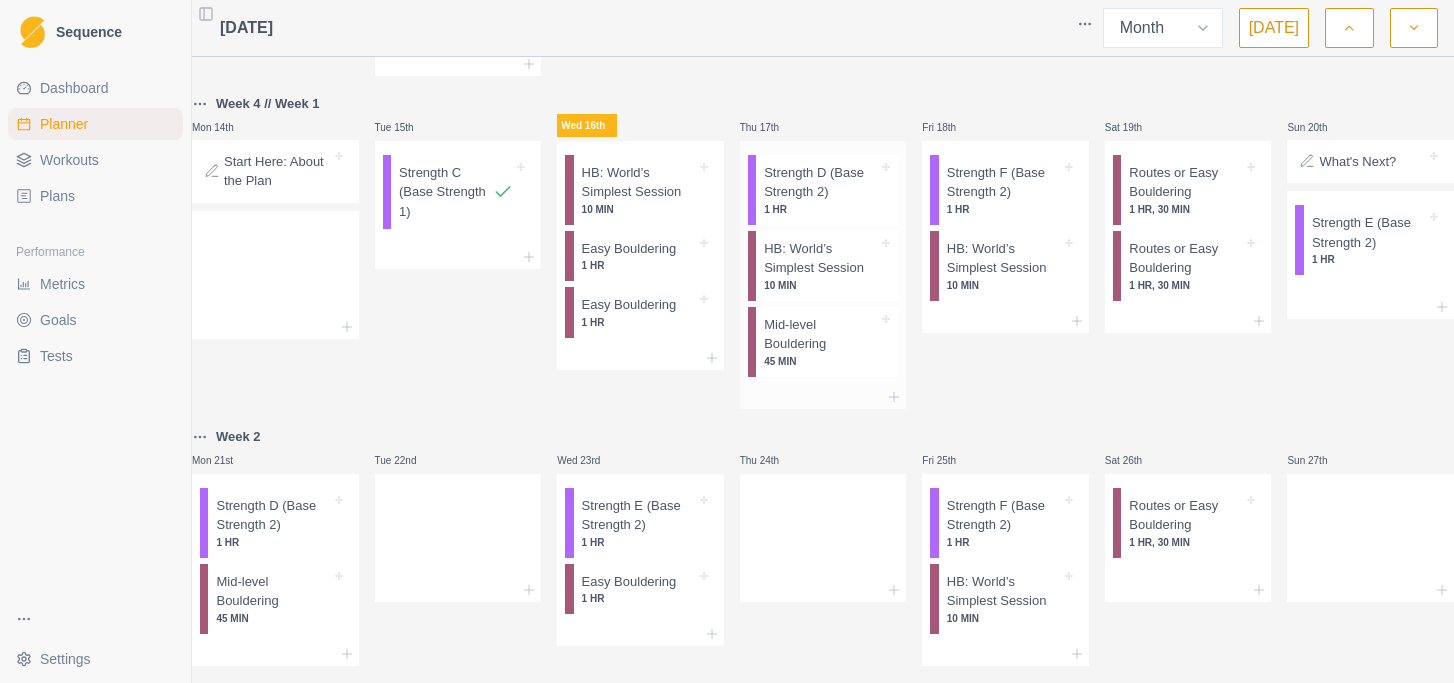 click on "Strength D (Base Strength 2)" at bounding box center [821, 182] 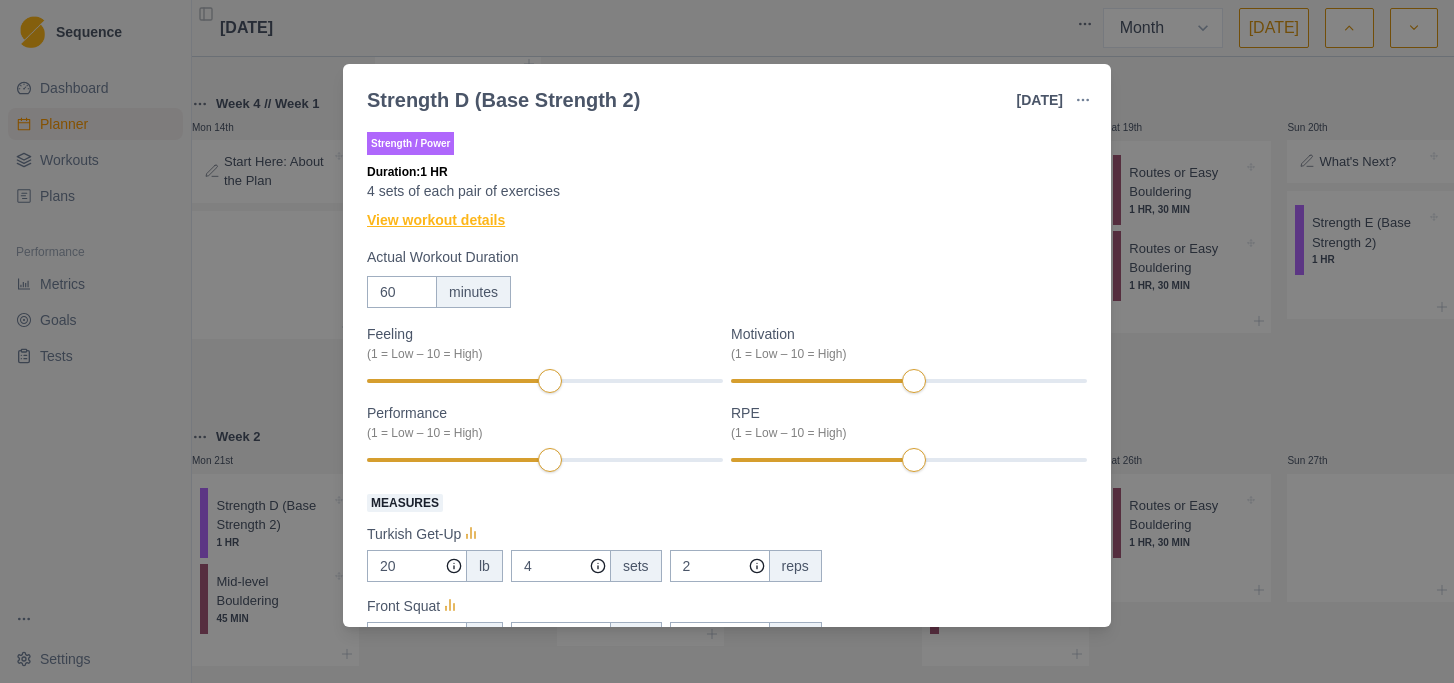 click on "View workout details" at bounding box center (436, 220) 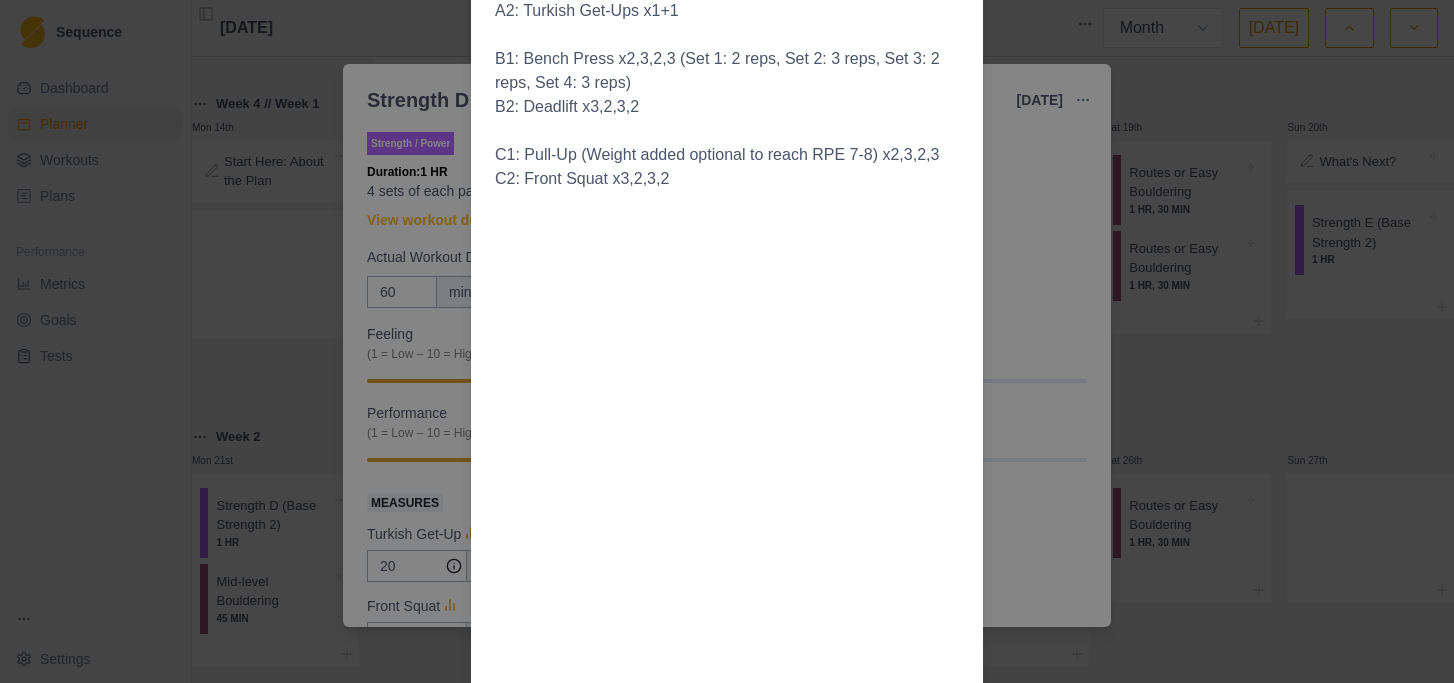 scroll, scrollTop: 729, scrollLeft: 0, axis: vertical 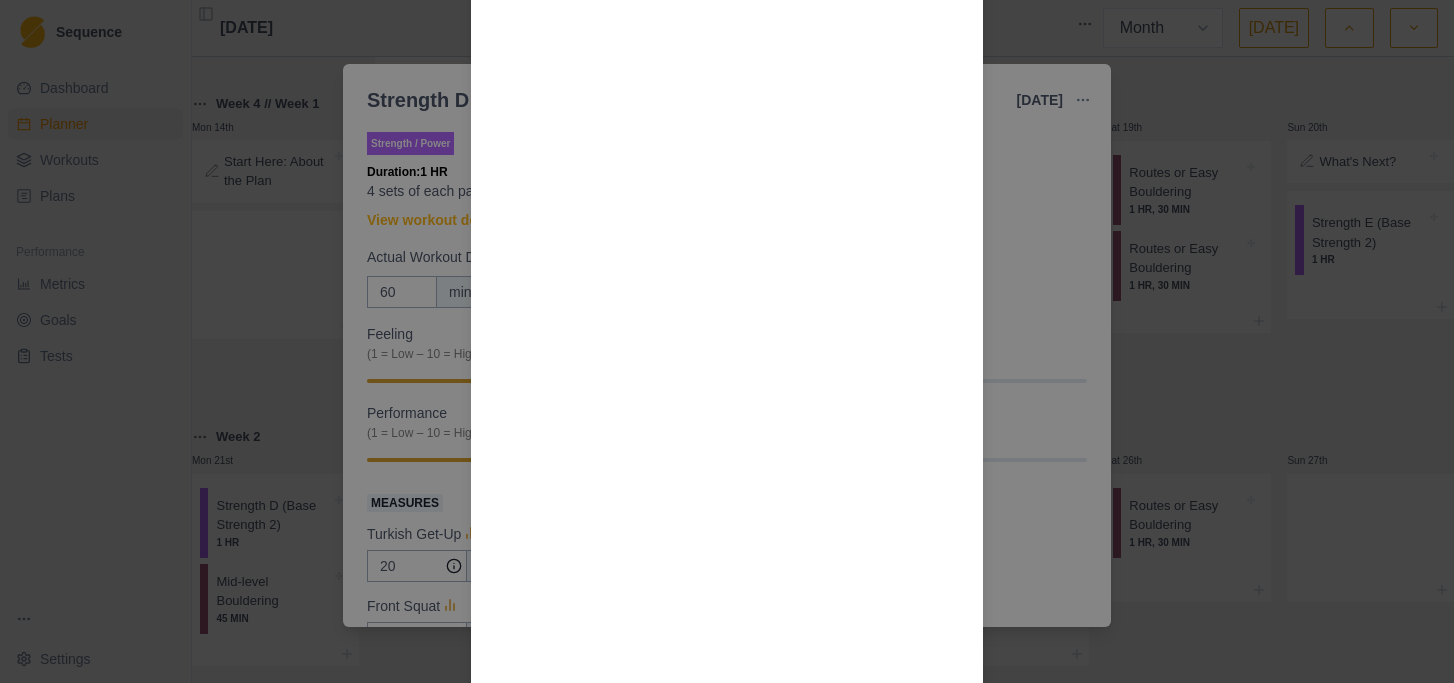 click on "Workout Details This workout is set up to do each pair of exercises as a “superset” - doing exercise one followed by exercise two with little rest. After exercise 2, rest 60-90 seconds (longer if needed!), then start in again for the prescribed number of sets.  The Rules: Warm up very well. Do the exercises right. Get help or substitute if you don't know the form. Never miss a rep. Lift heavy (RPE 7 or 8), but don't go to failure. It's better to start on the lighter side and progress over the sessions. Strength D (4 sets of each pair A, B, C) A1: Incline Sit-Up x10 A2: Turkish Get-Ups x1+1 B1: Bench Press x2,3,2,3 (Set 1: 2 reps, Set 2: 3 reps, Set 3: 2 reps, Set 4: 3 reps) B2: Deadlift x3,2,3,2 C1: Pull-Up (Weight added optional to reach RPE 7-8) x2,3,2,3 C2: Front Squat x3,2,3,2" at bounding box center [727, 341] 